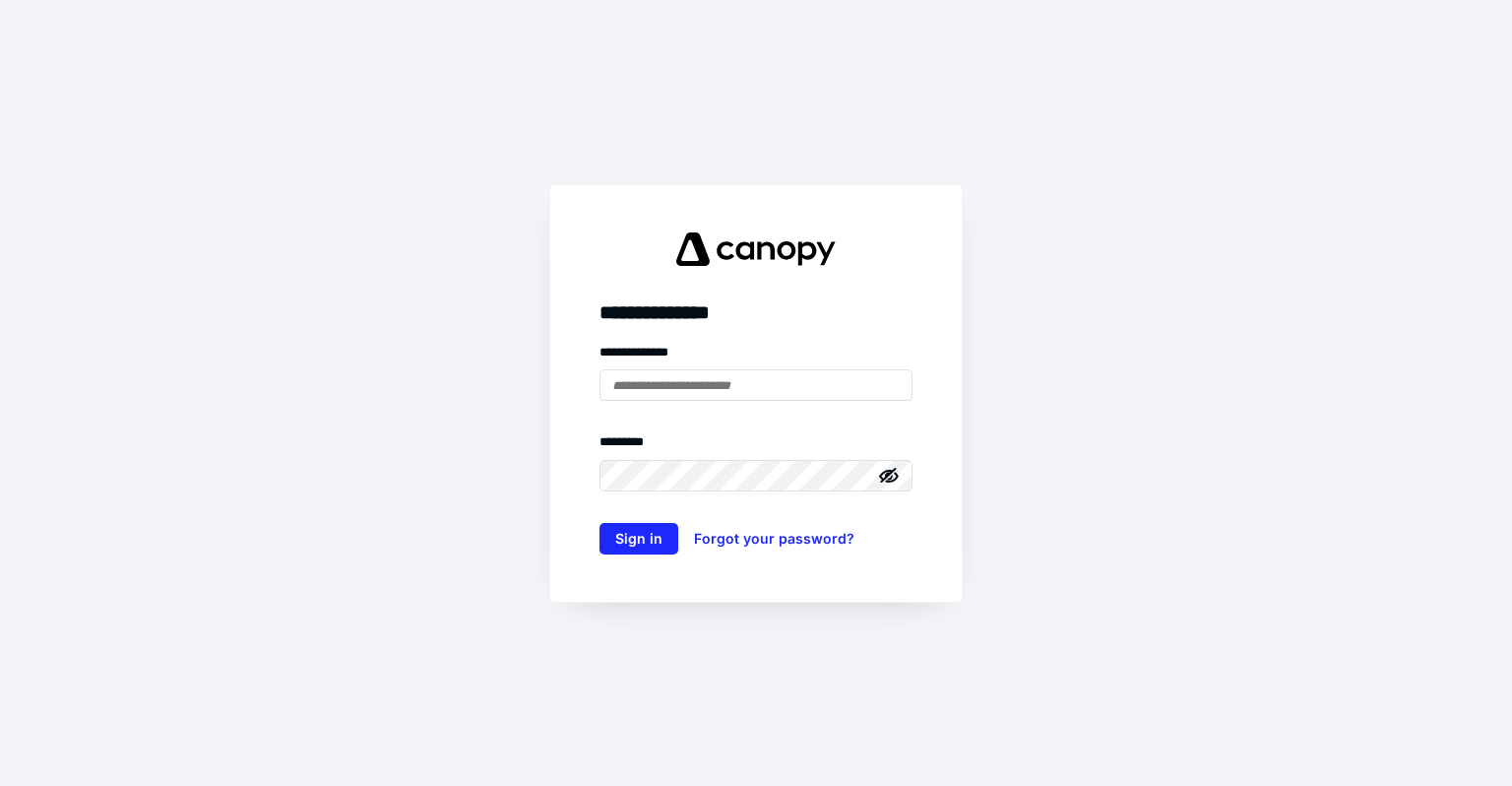 scroll, scrollTop: 0, scrollLeft: 0, axis: both 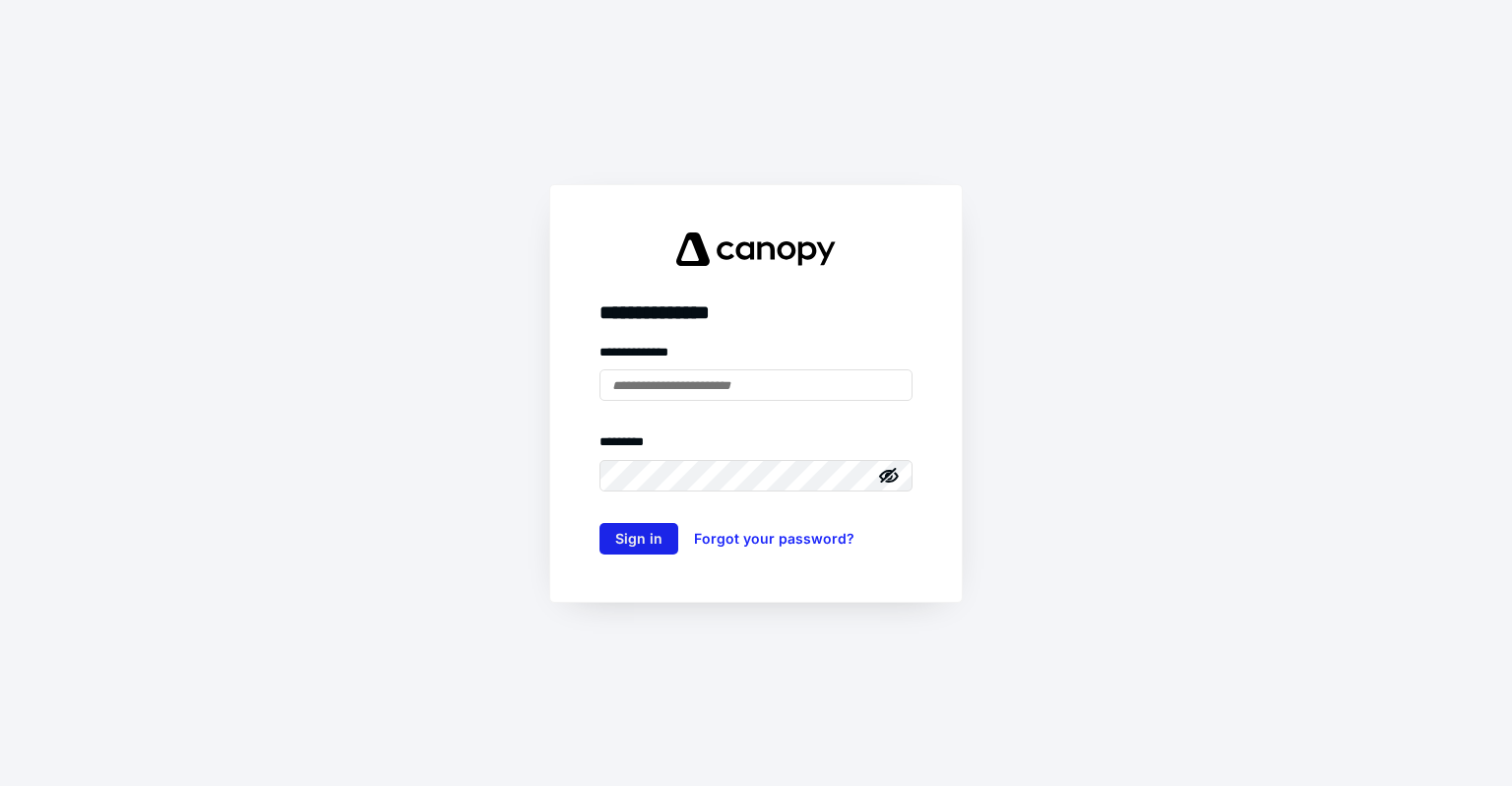 type on "**********" 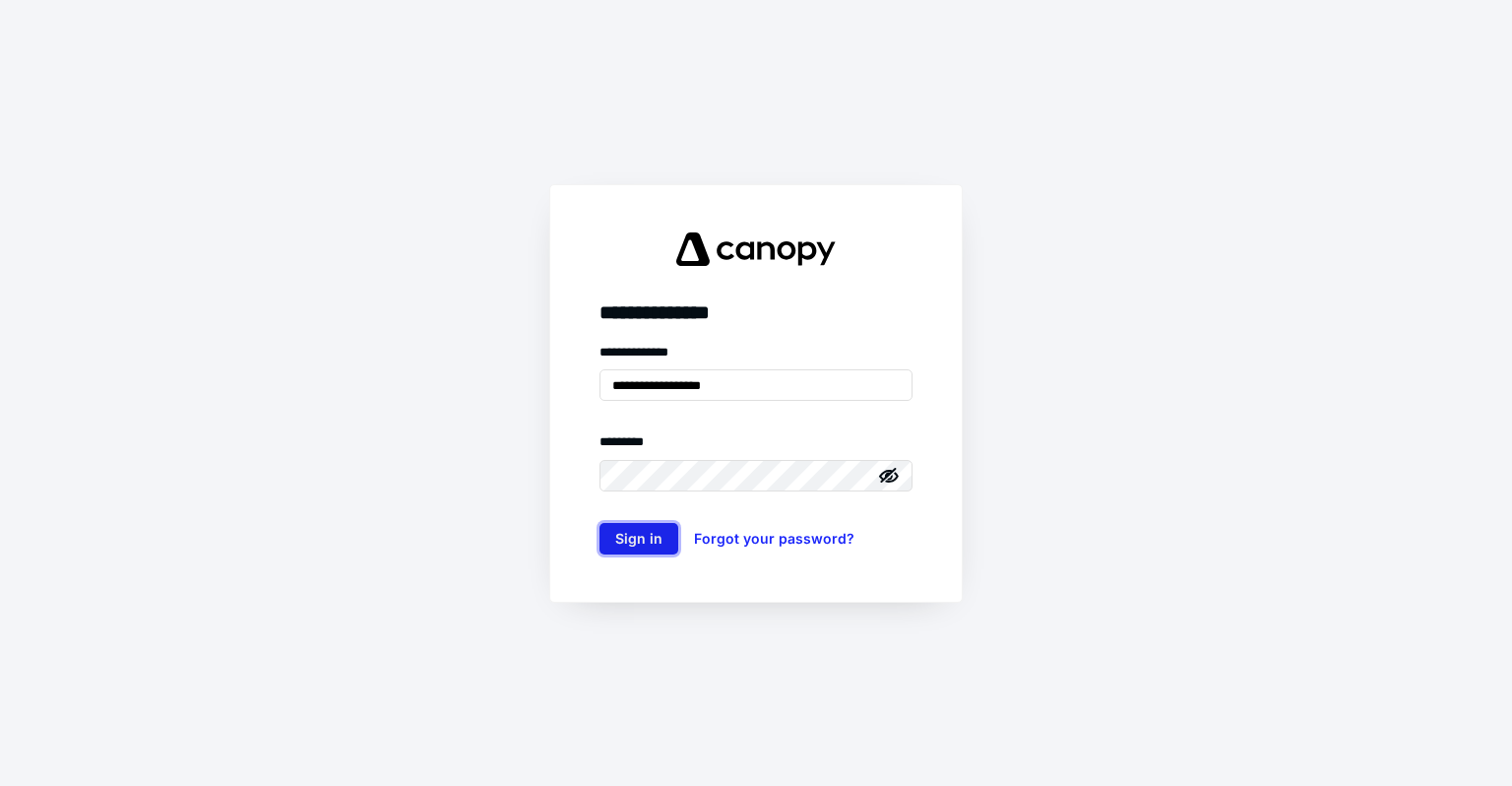 click on "Sign in" at bounding box center (639, 539) 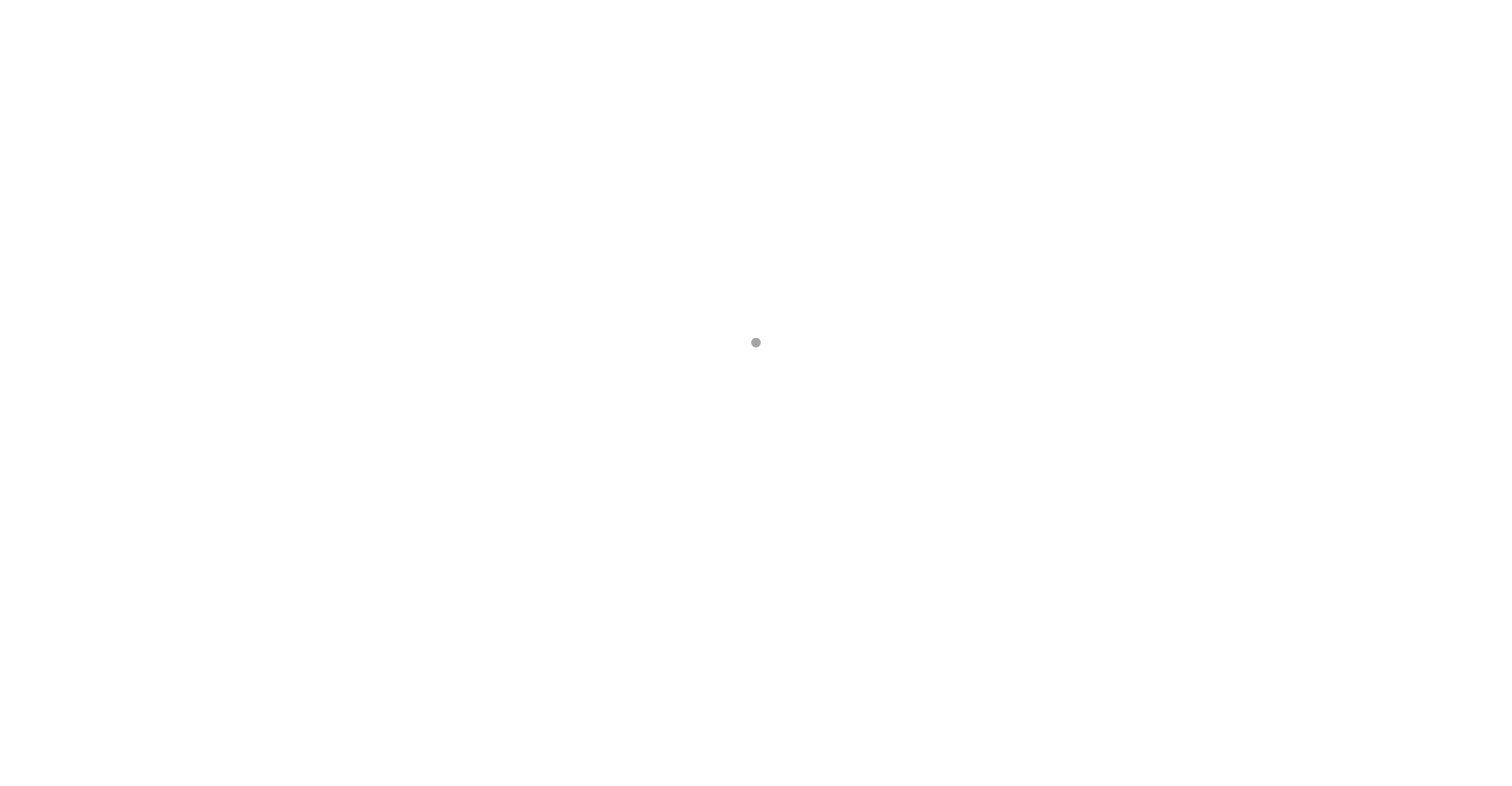 scroll, scrollTop: 0, scrollLeft: 0, axis: both 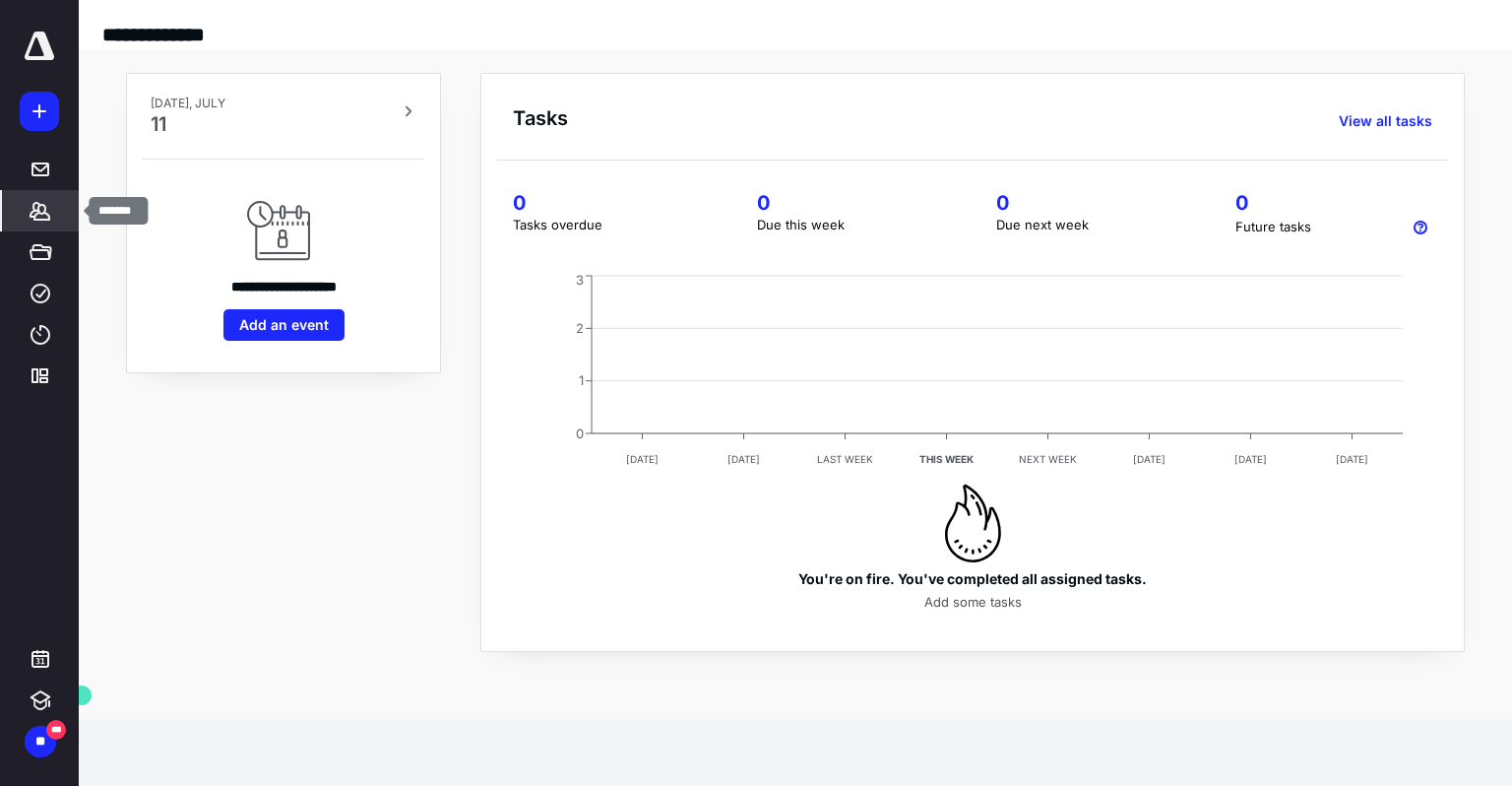click 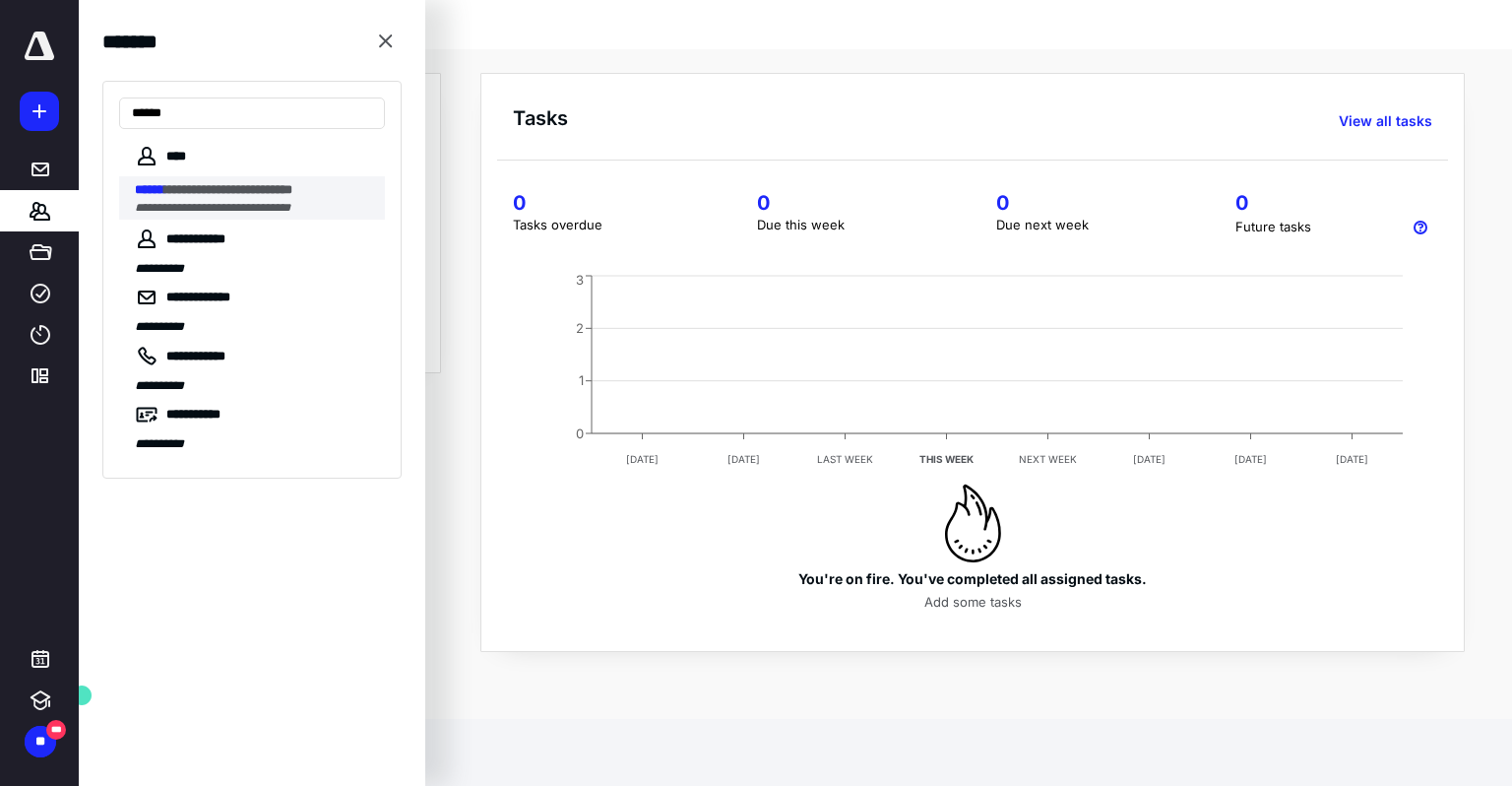 type on "******" 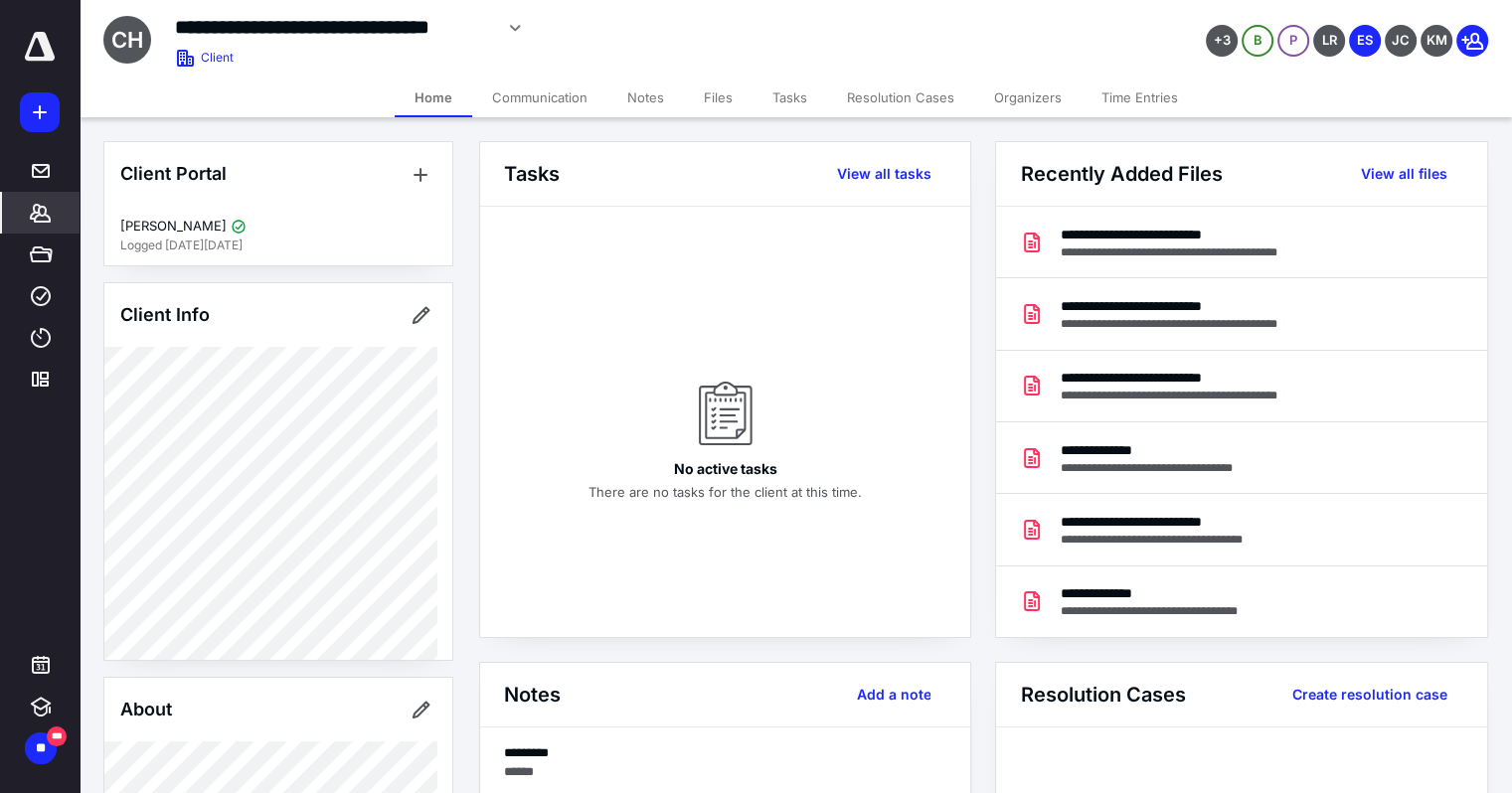 click on "Files" at bounding box center (718, 97) 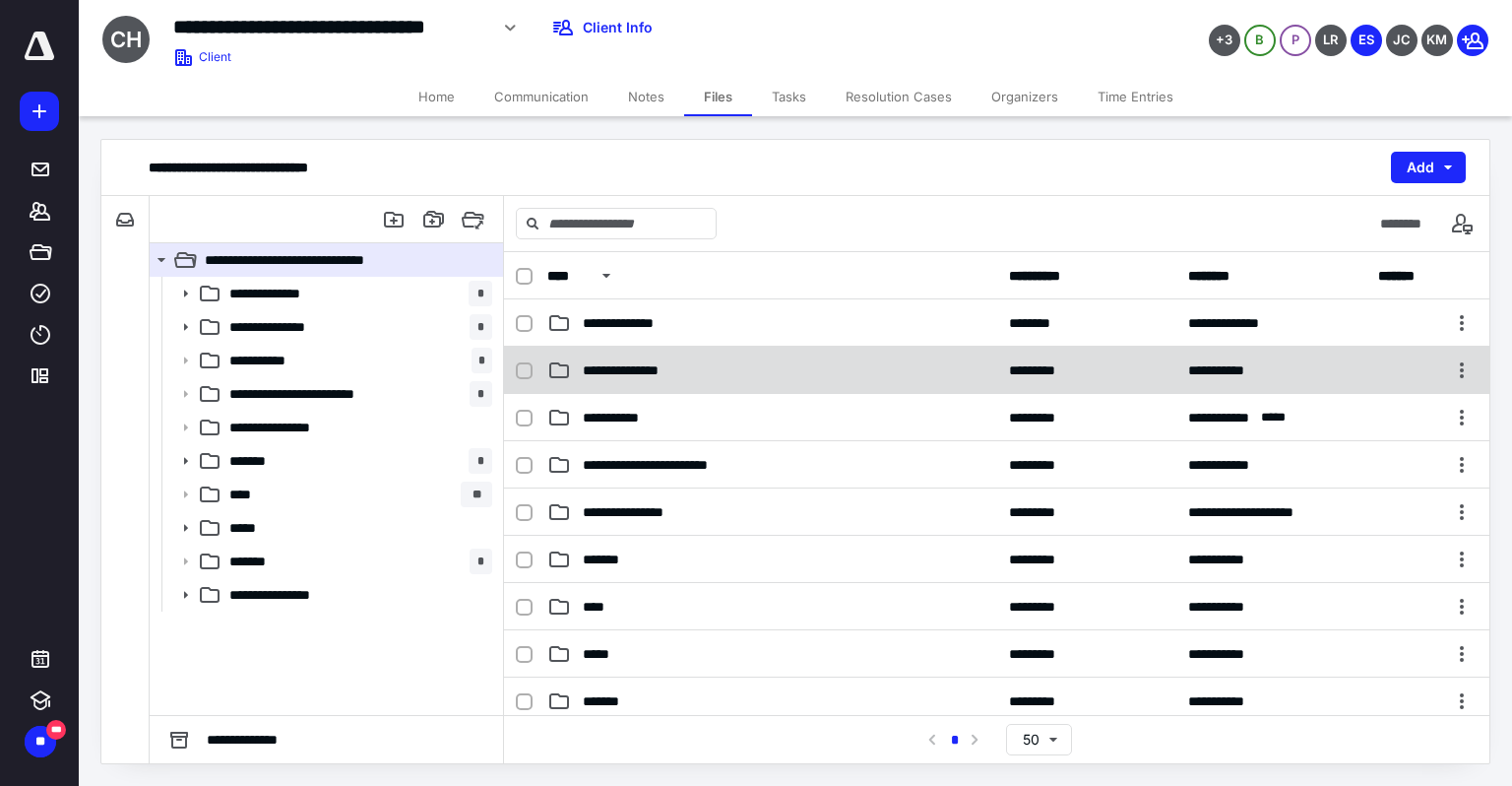 click on "**********" at bounding box center (638, 370) 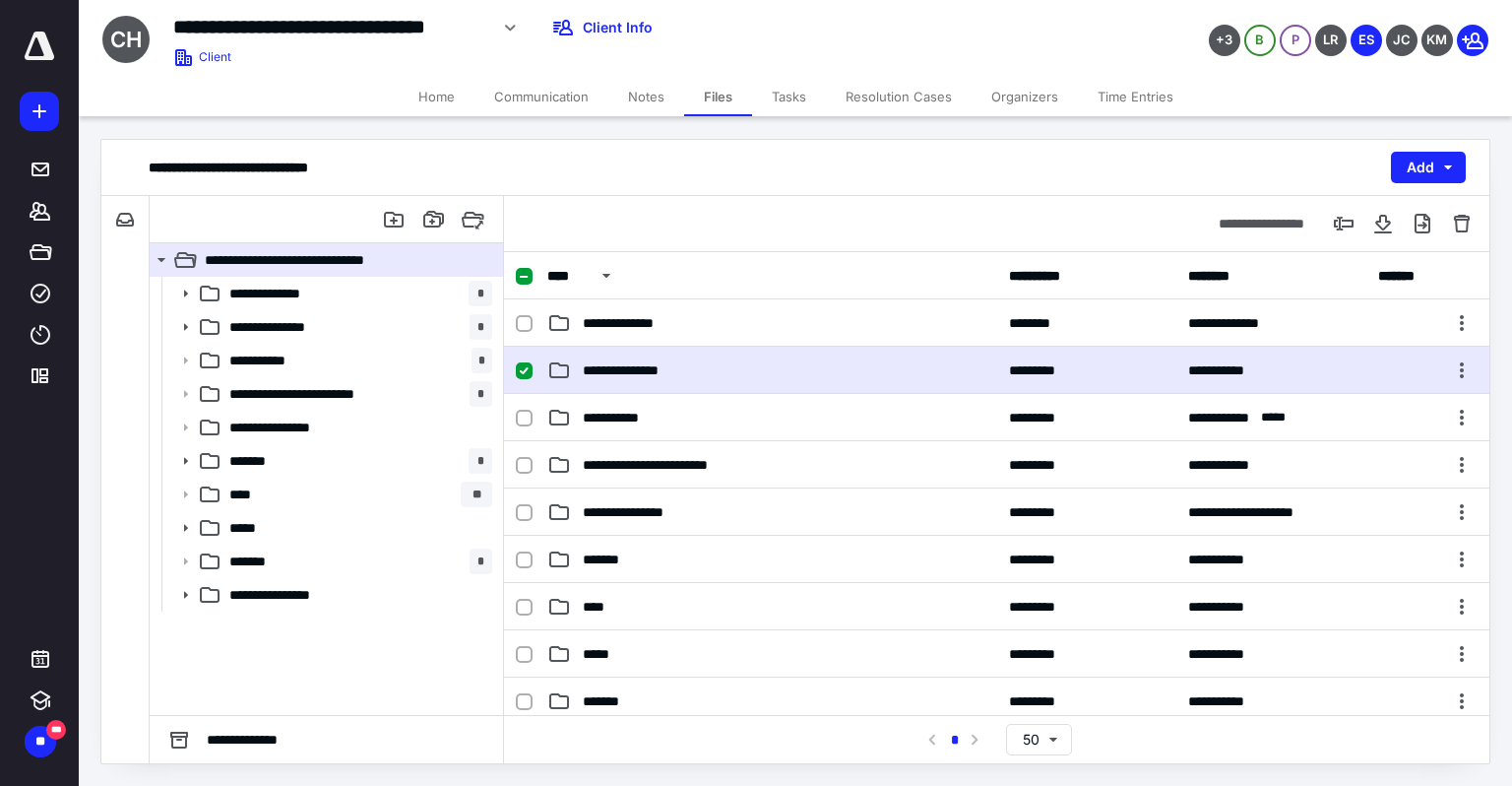 click on "**********" at bounding box center [638, 370] 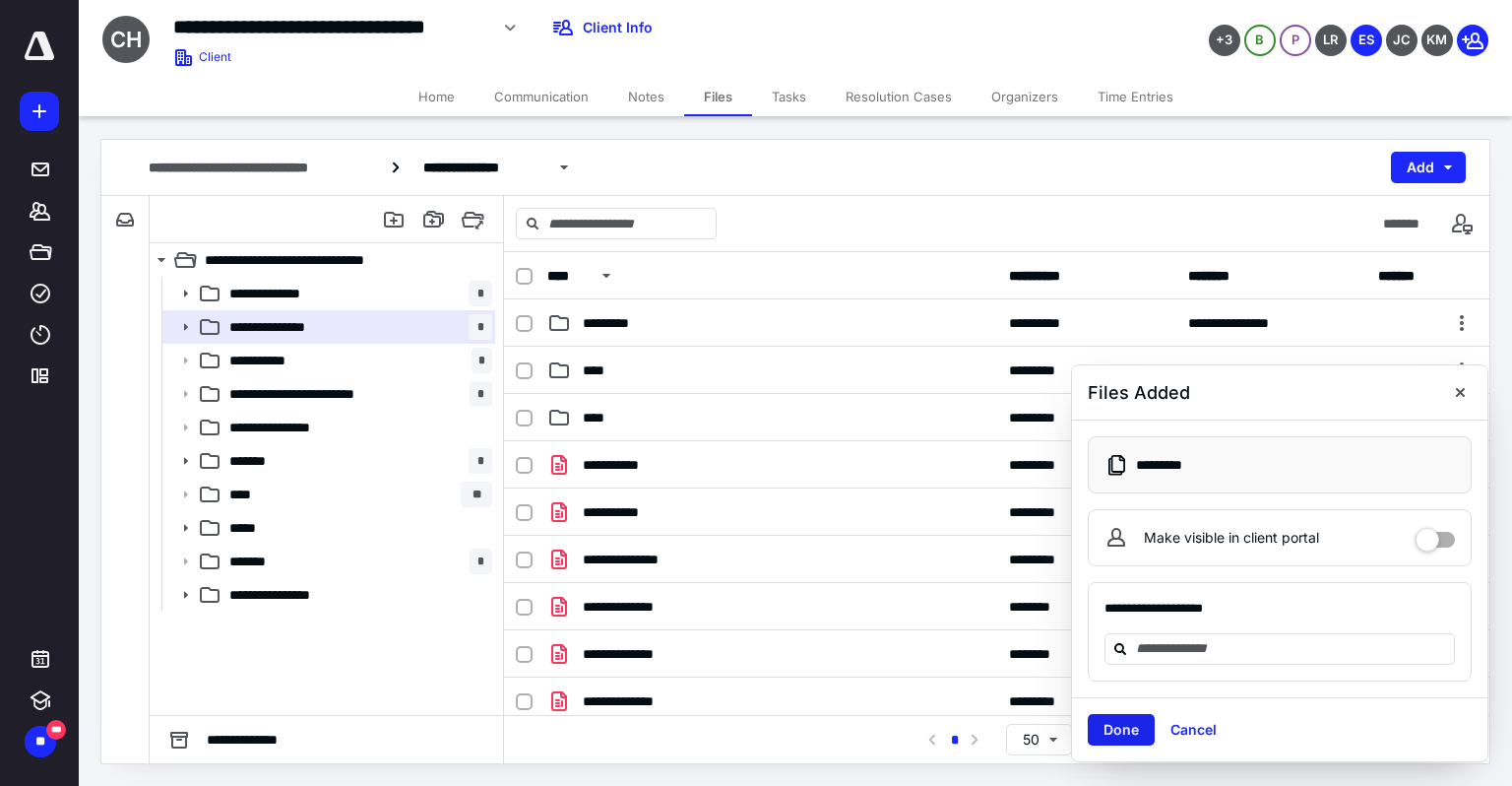 click on "Done" at bounding box center [1121, 730] 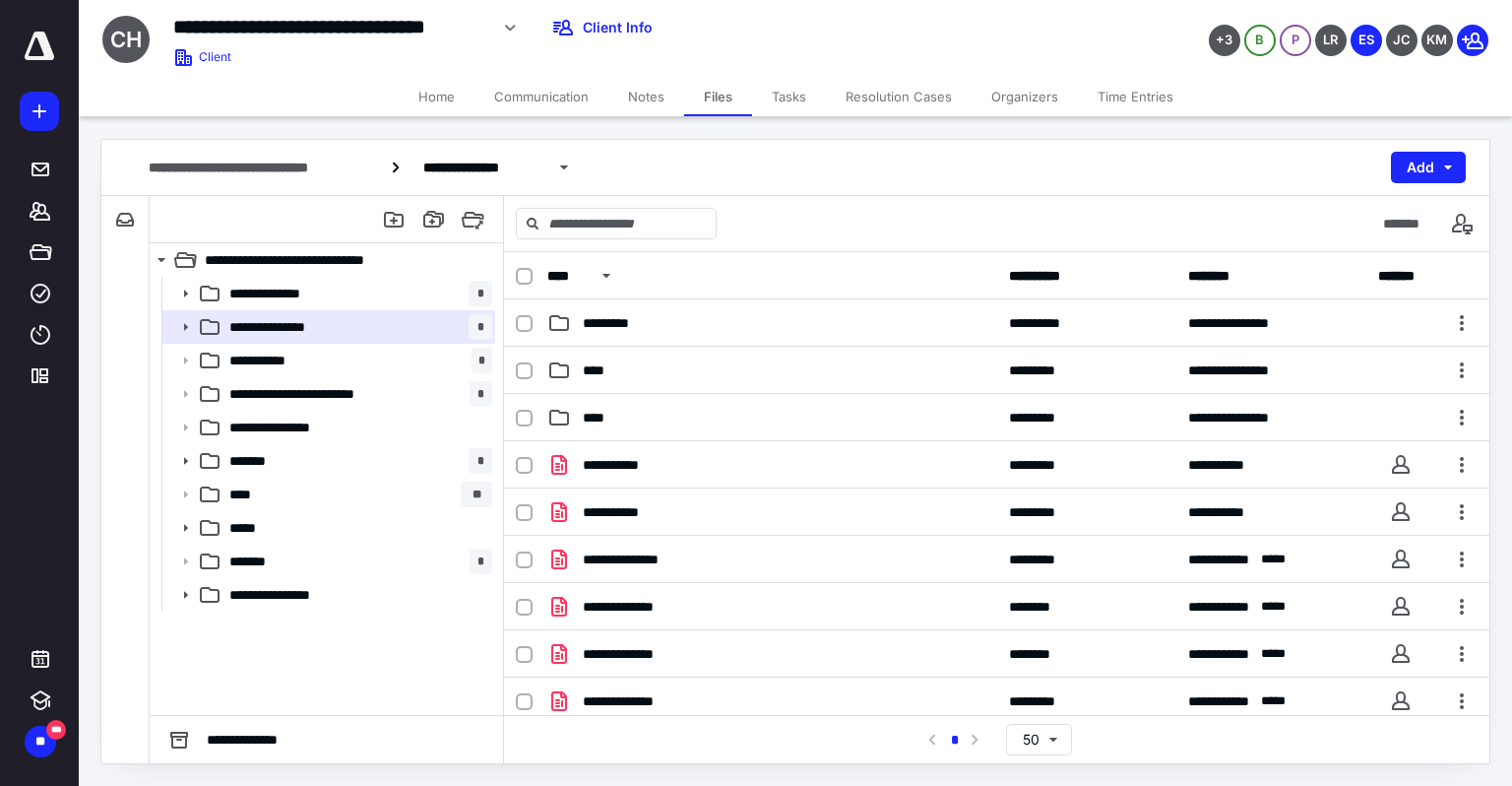 click on "Time Entries" at bounding box center (1135, 97) 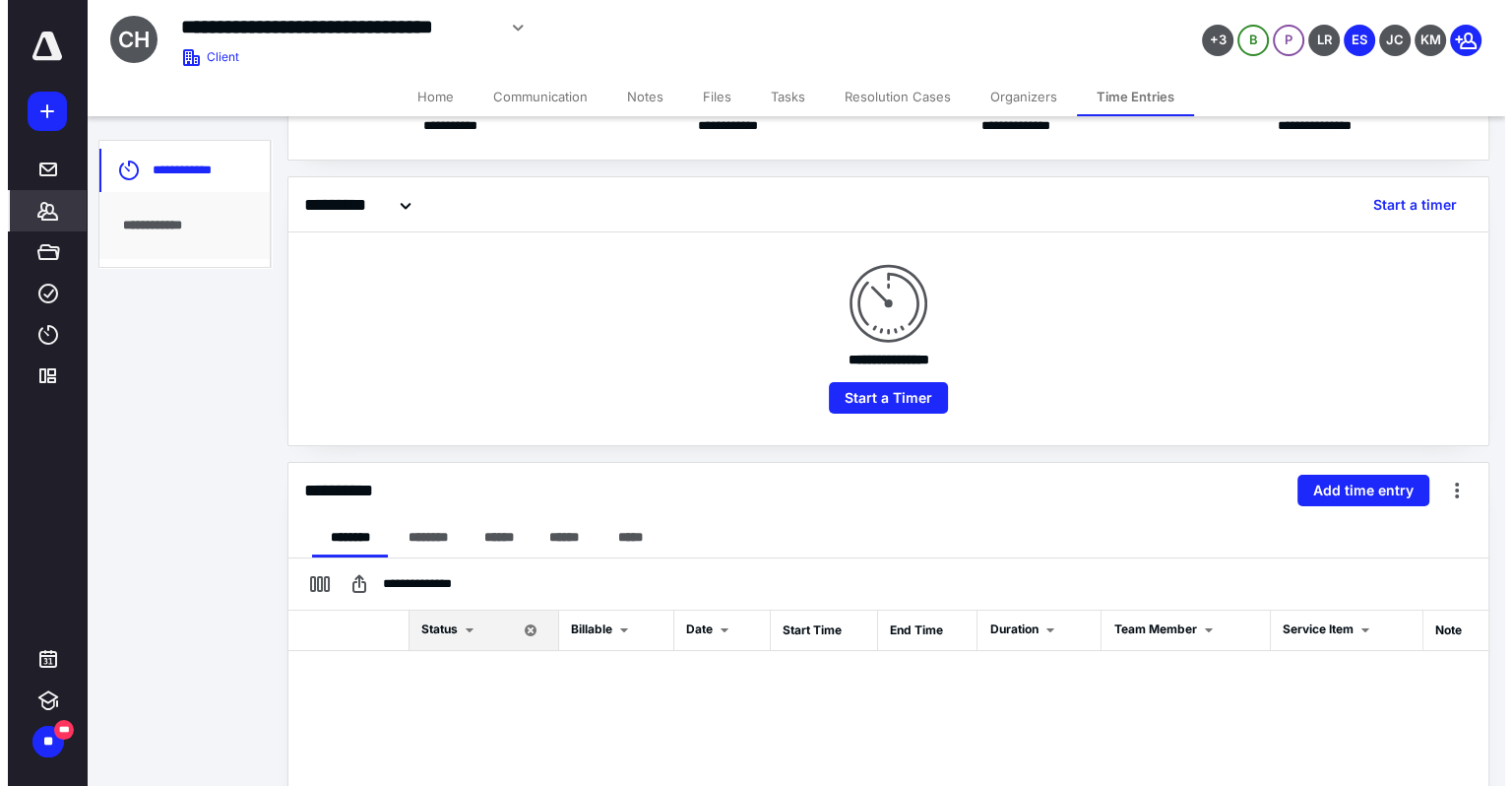 scroll, scrollTop: 95, scrollLeft: 0, axis: vertical 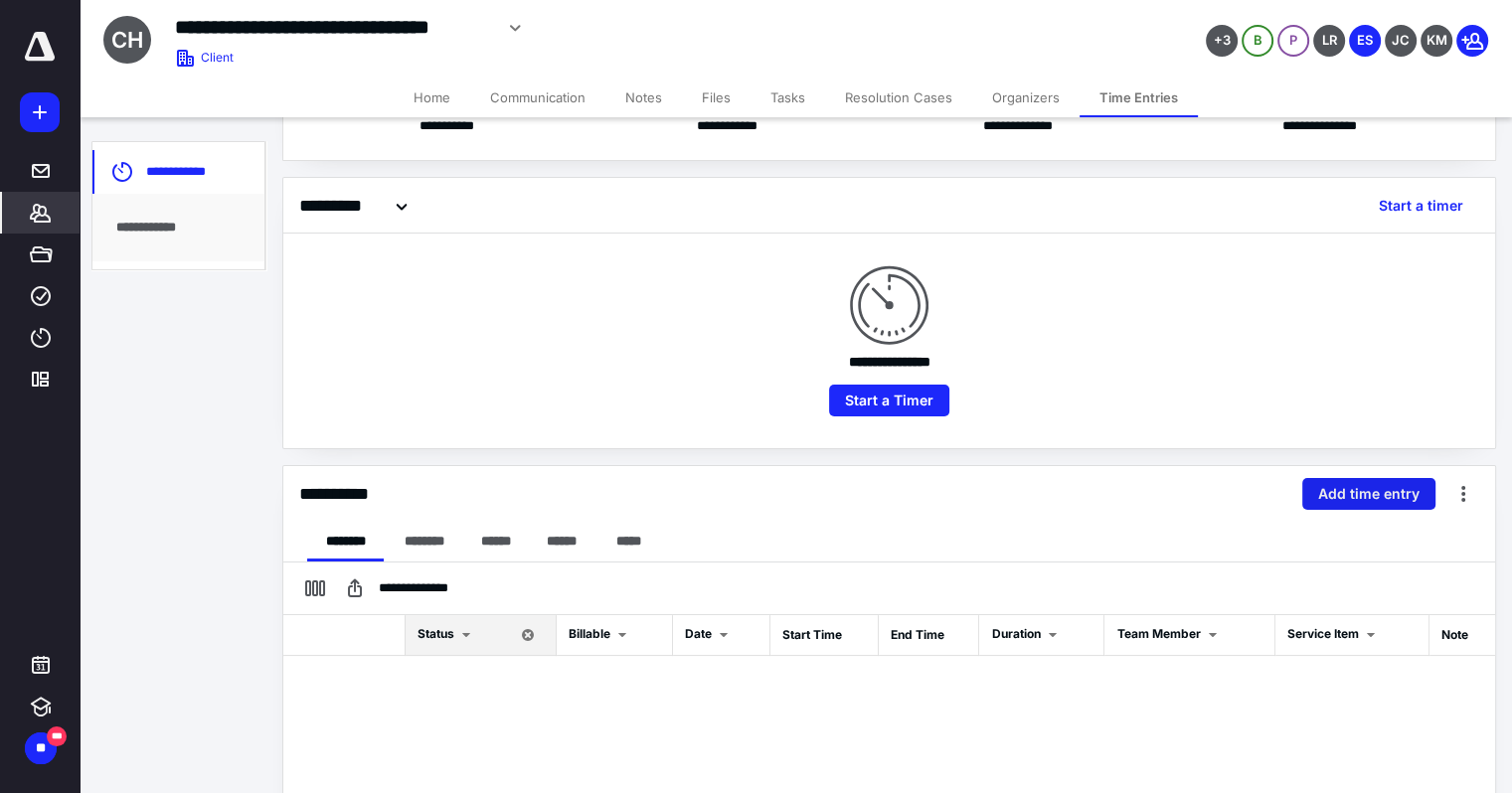 click on "Add time entry" at bounding box center [1369, 494] 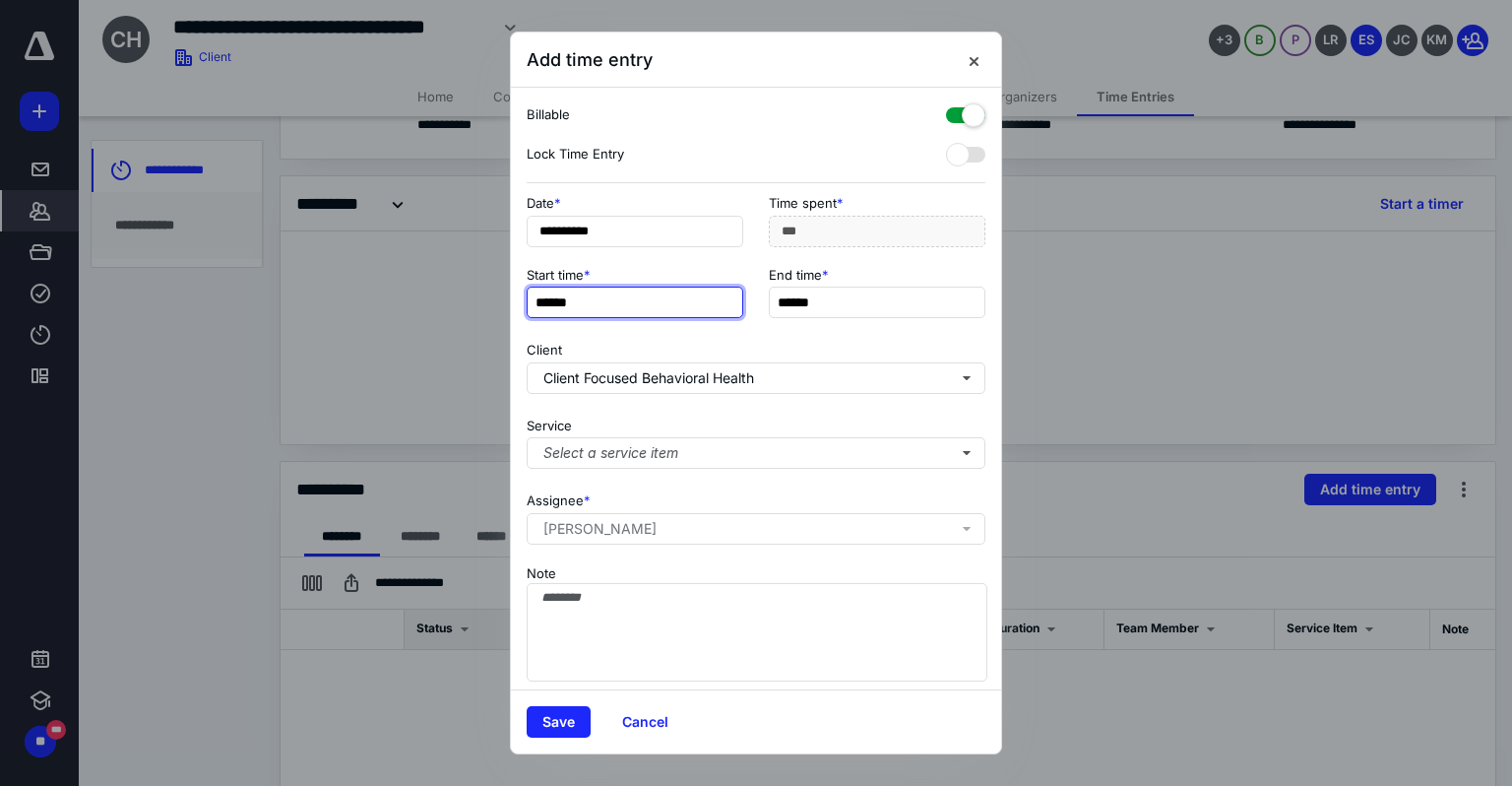 click on "******" at bounding box center [635, 302] 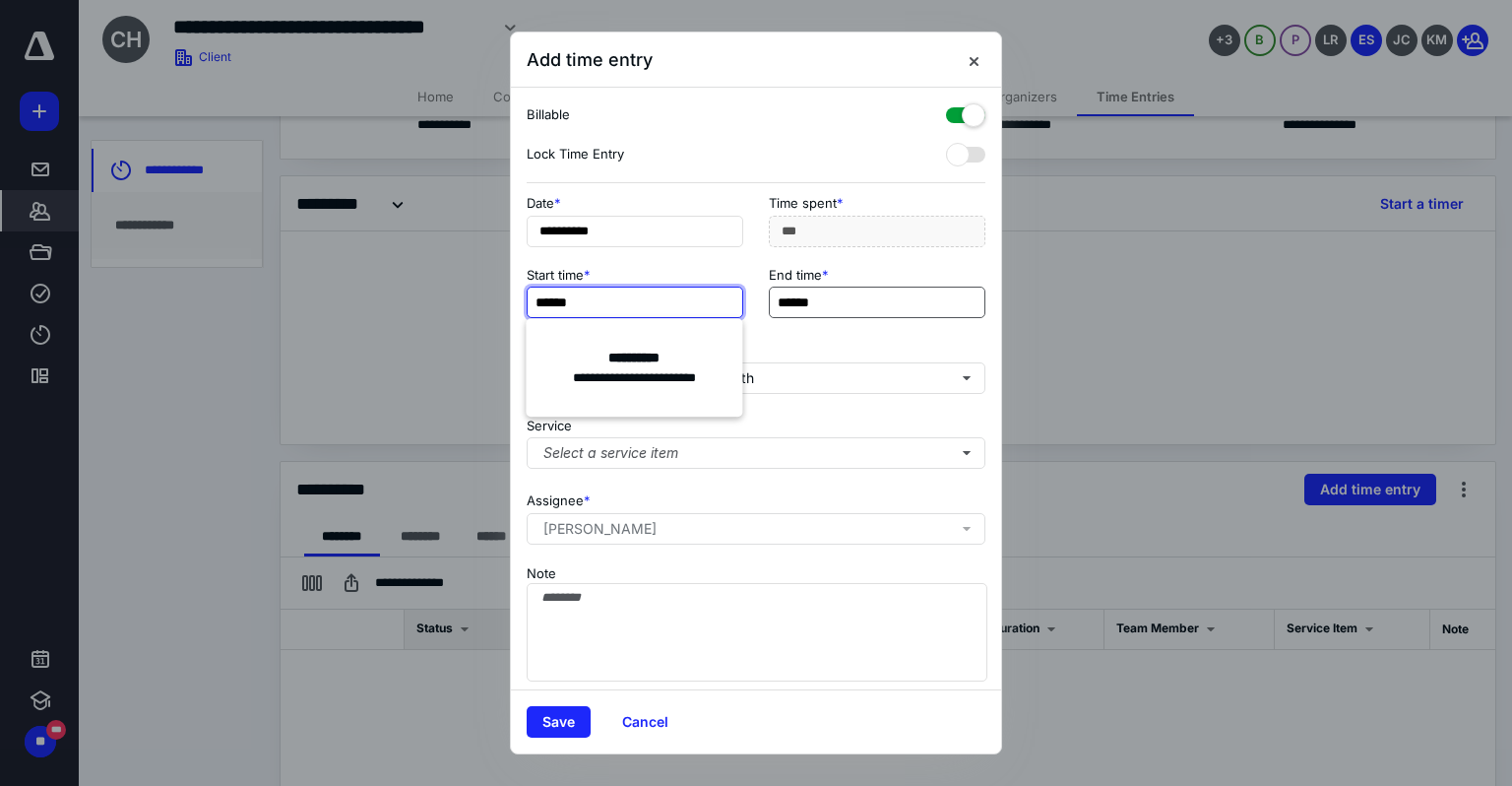 type on "******" 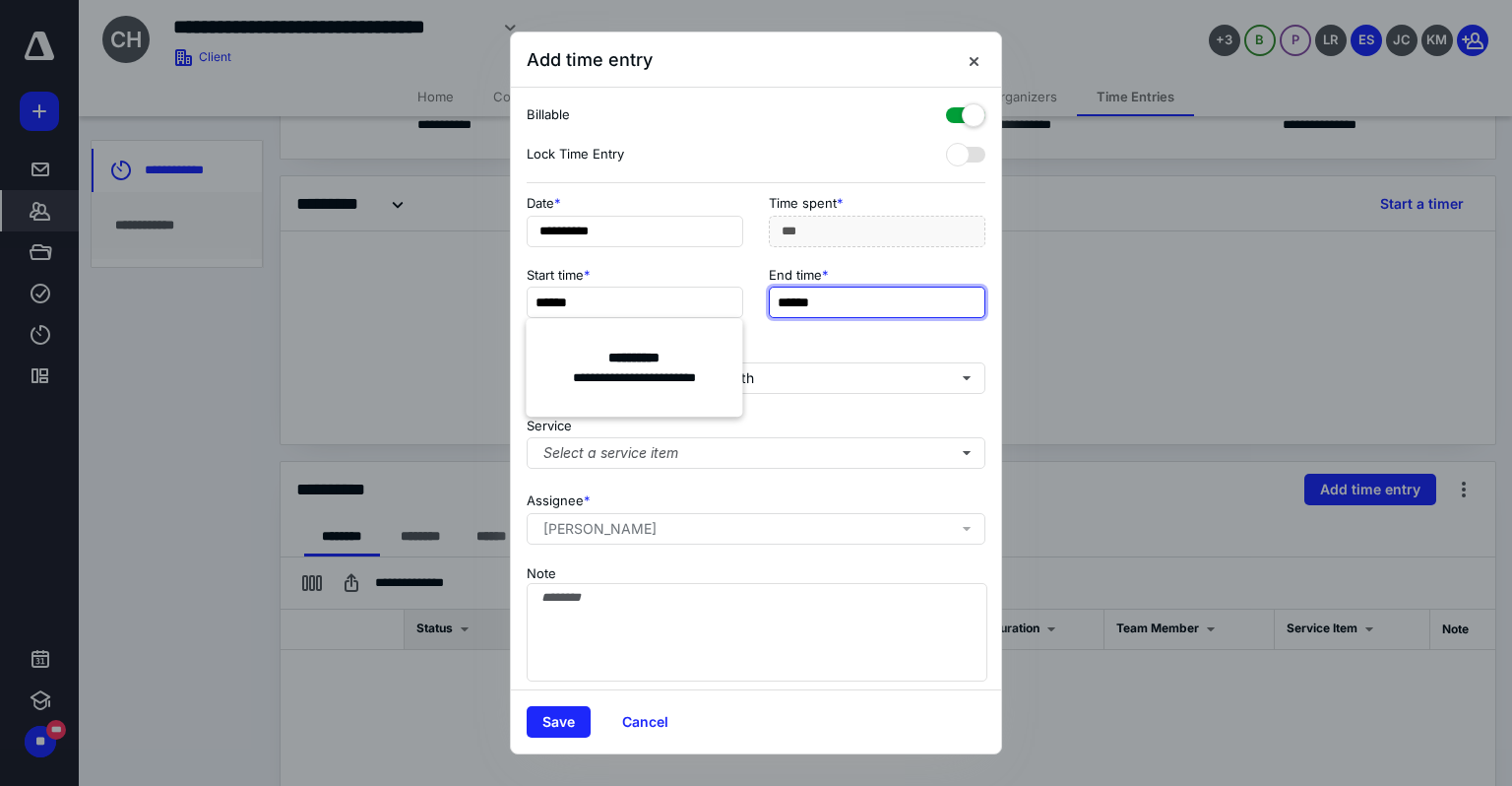 type on "**" 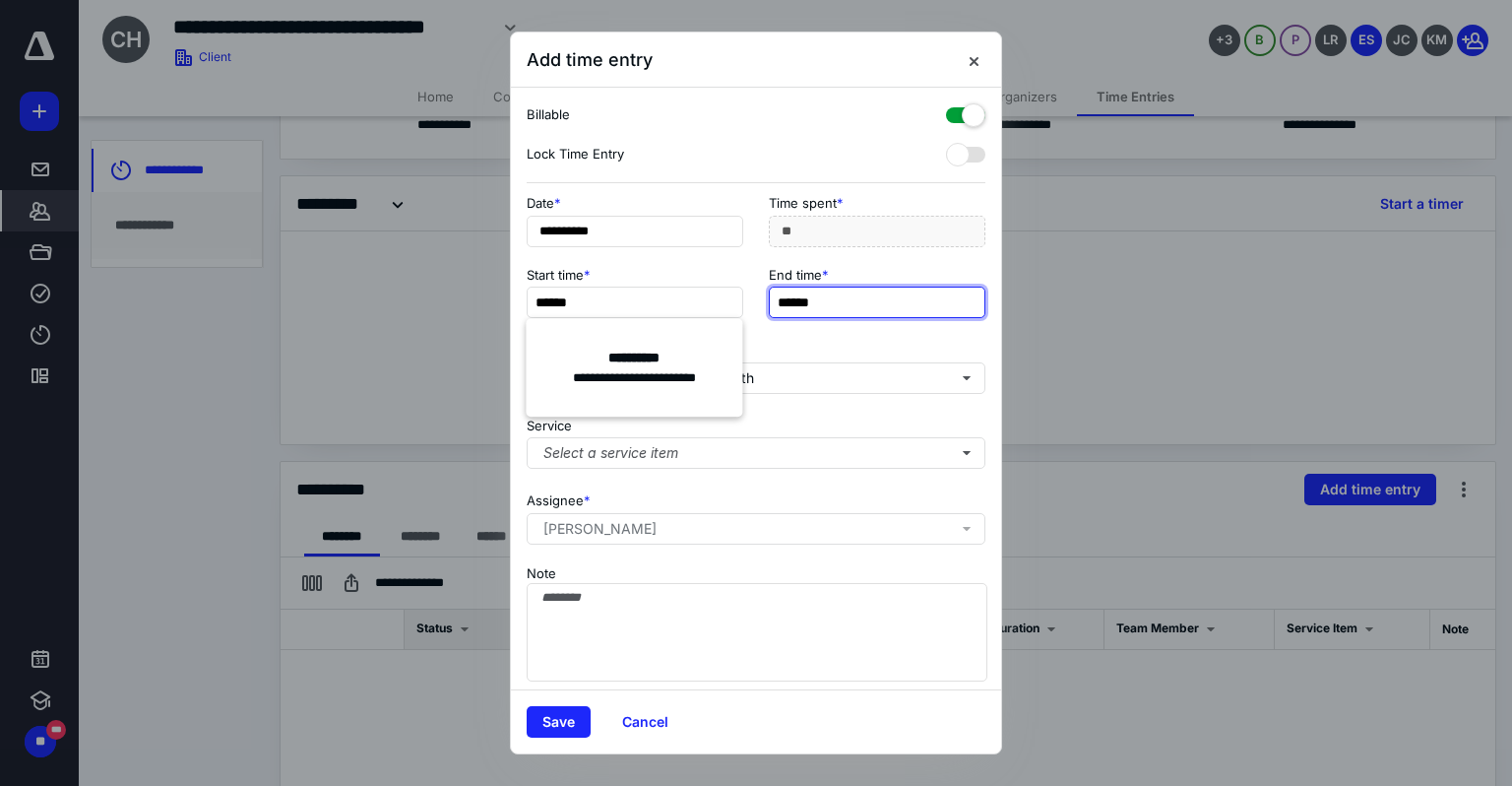 click on "******" at bounding box center [877, 302] 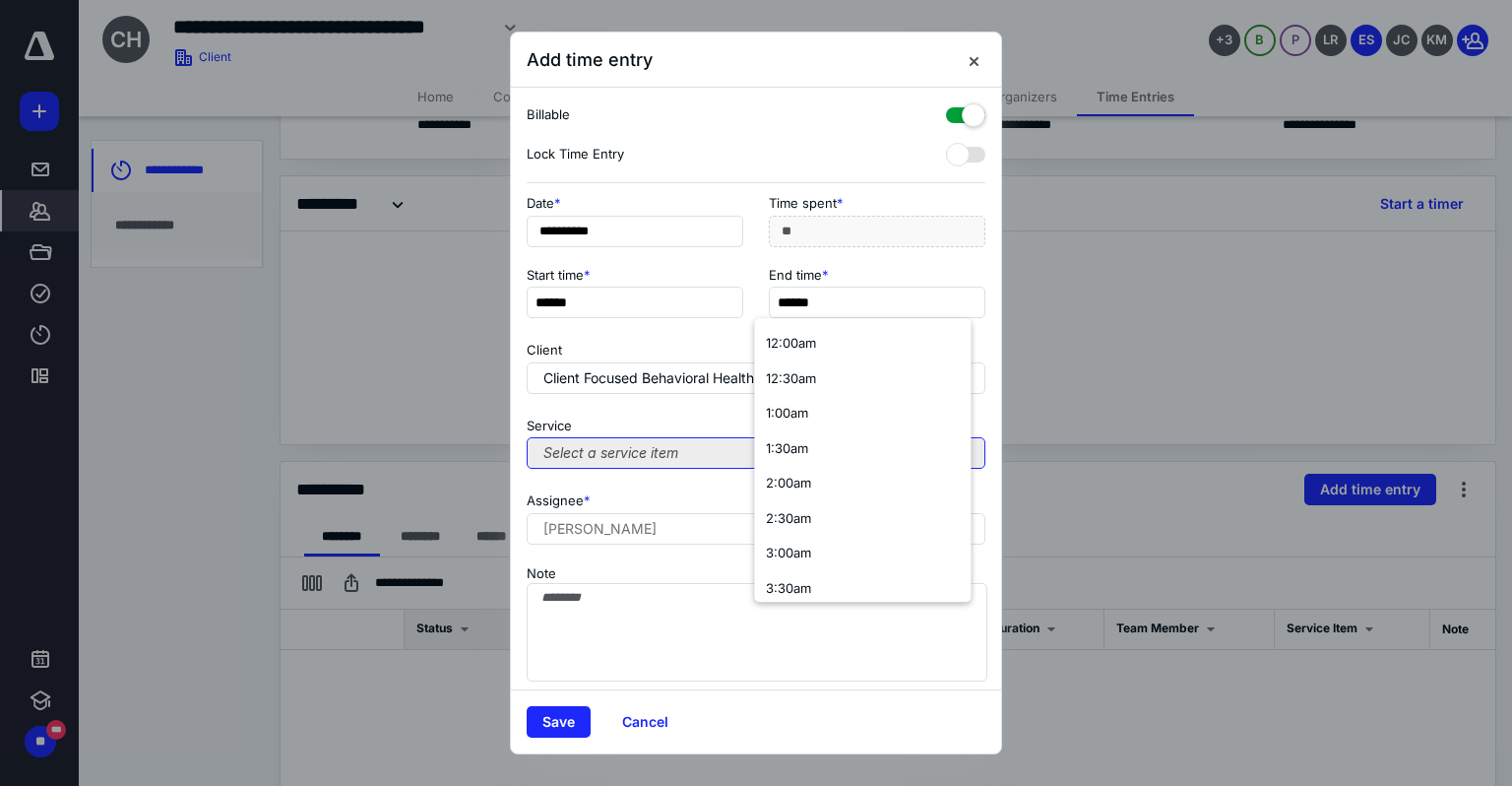 click on "Select a service item" at bounding box center (756, 453) 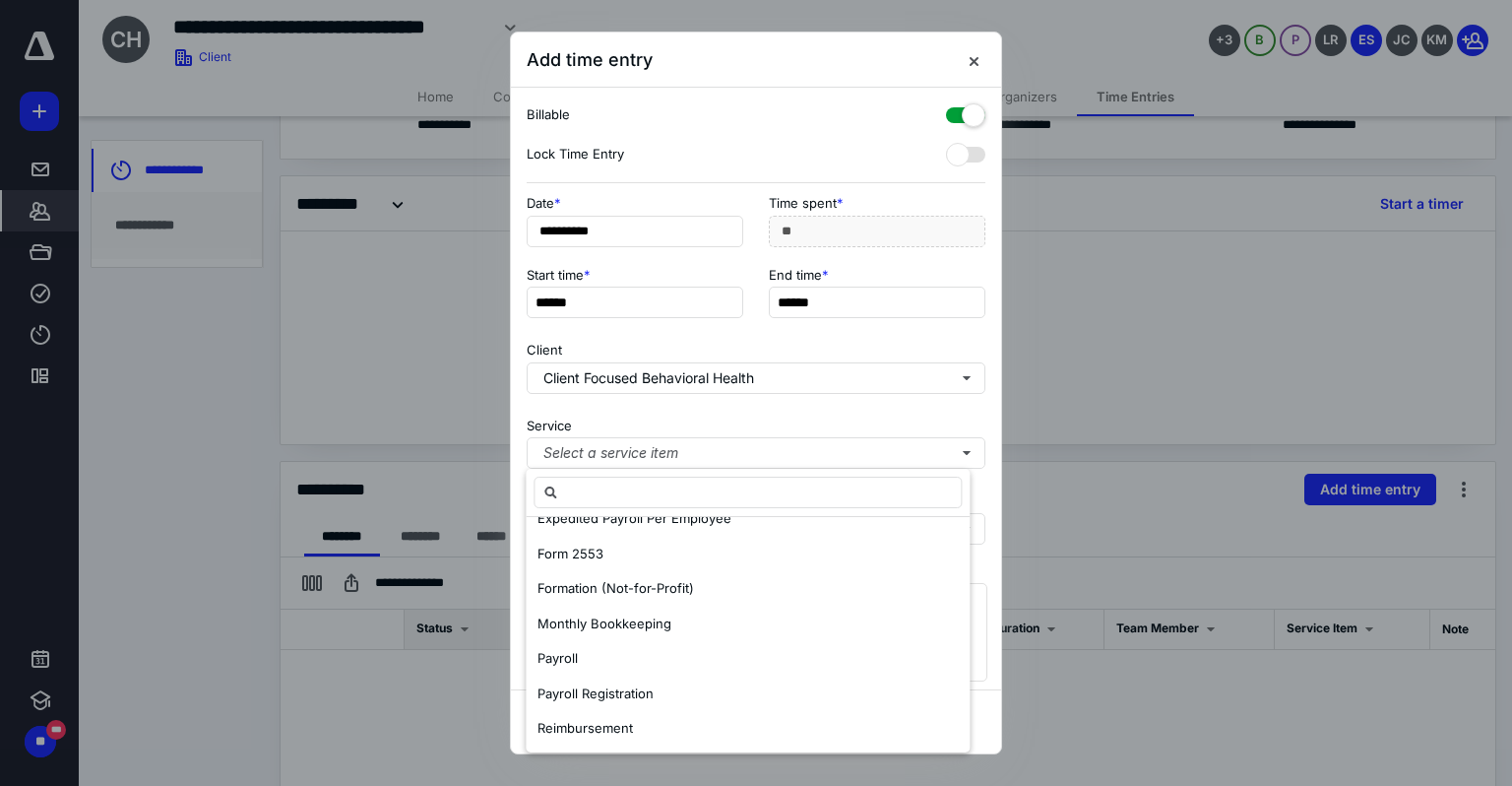 scroll, scrollTop: 573, scrollLeft: 0, axis: vertical 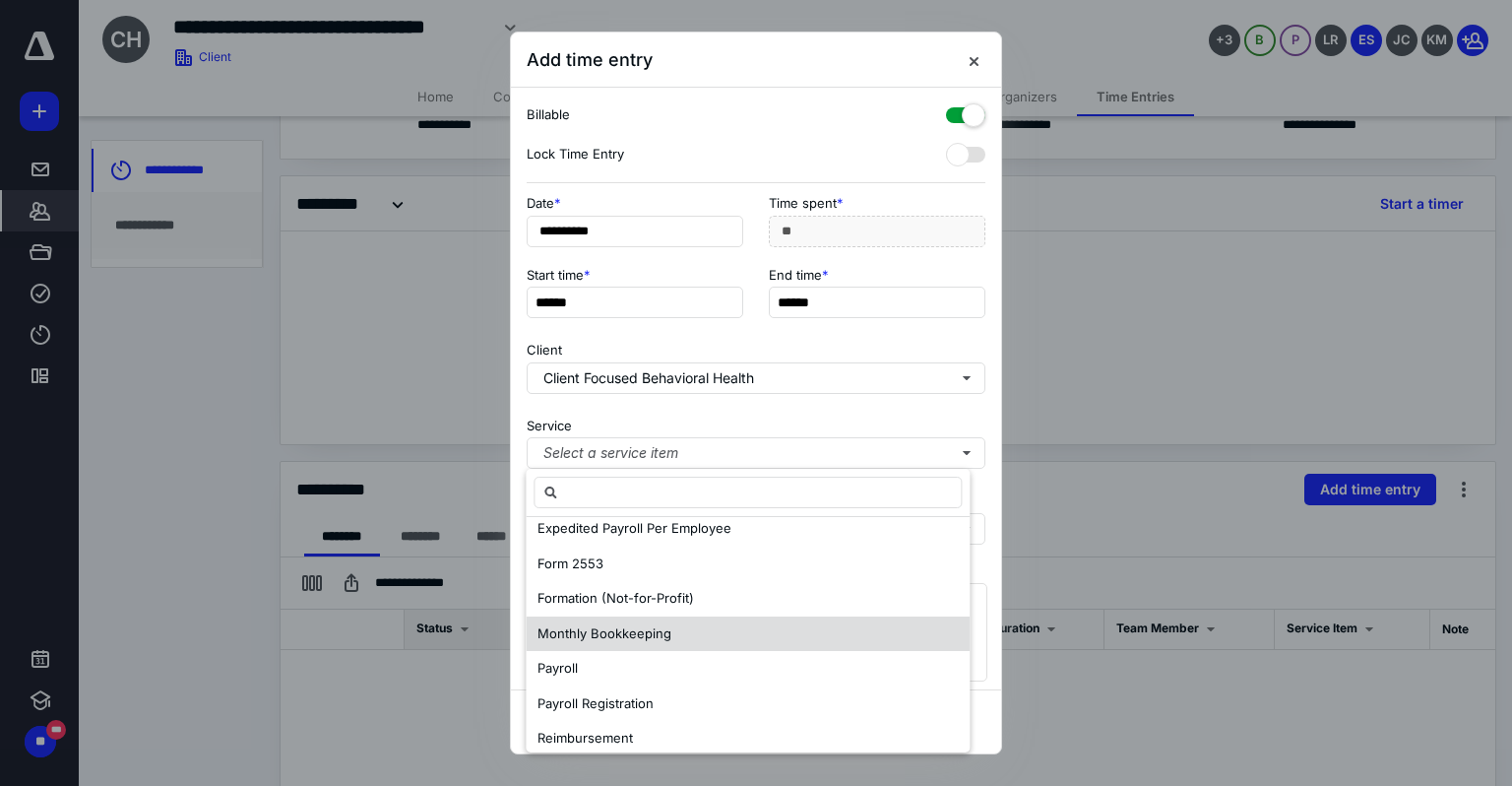 click on "Monthly Bookkeeping" at bounding box center (604, 633) 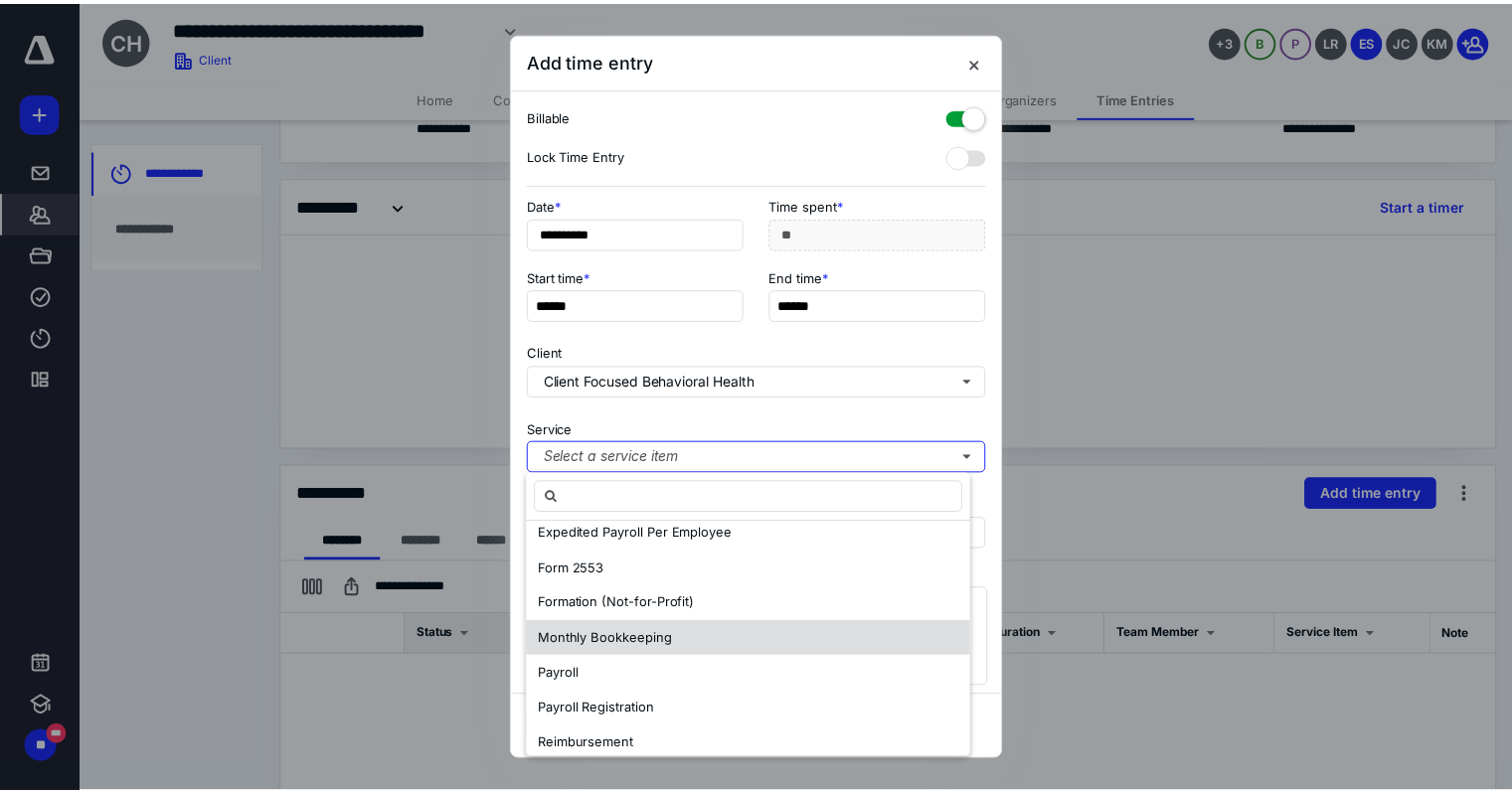 scroll, scrollTop: 0, scrollLeft: 0, axis: both 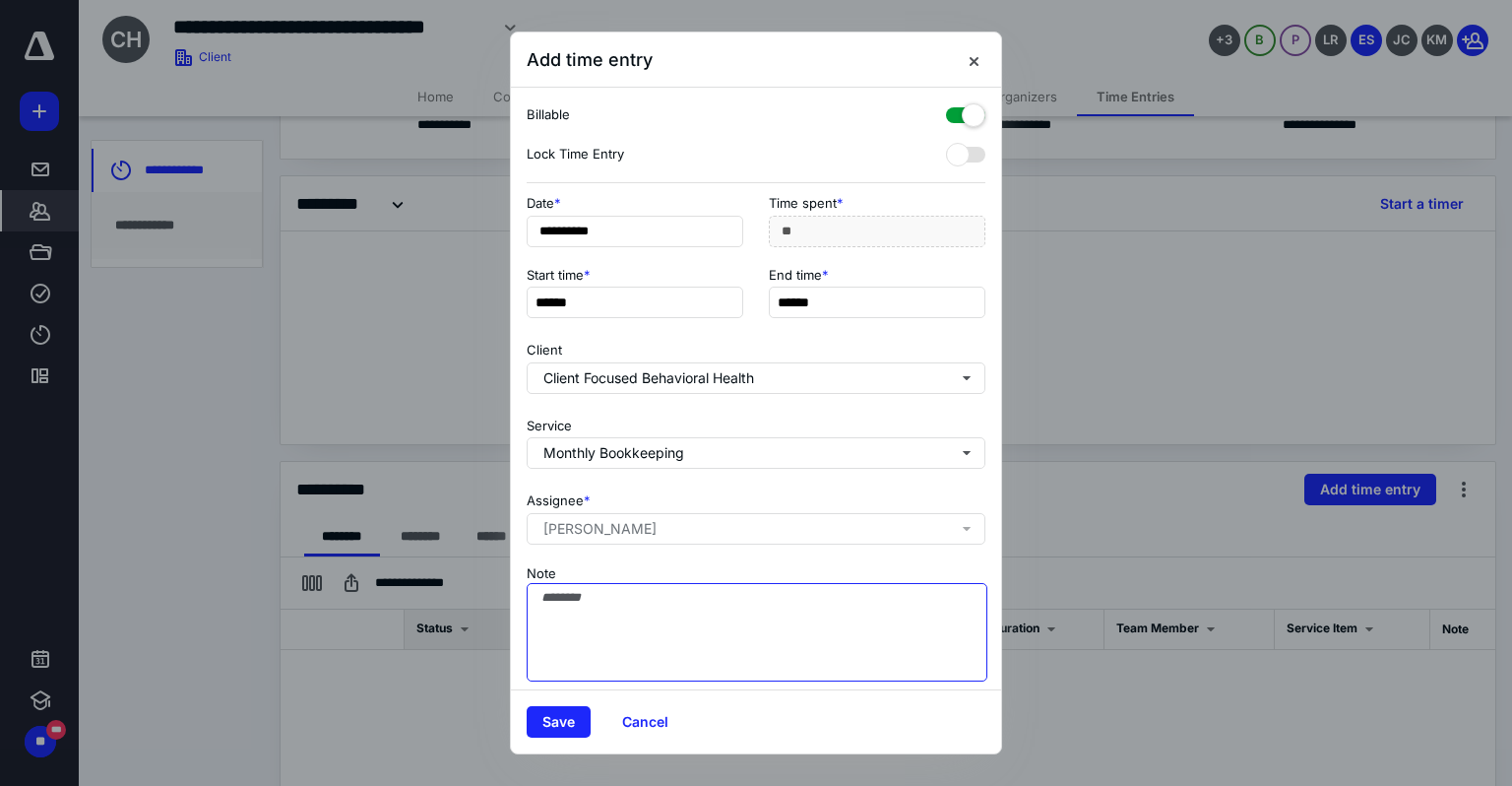 click on "Note" at bounding box center [757, 632] 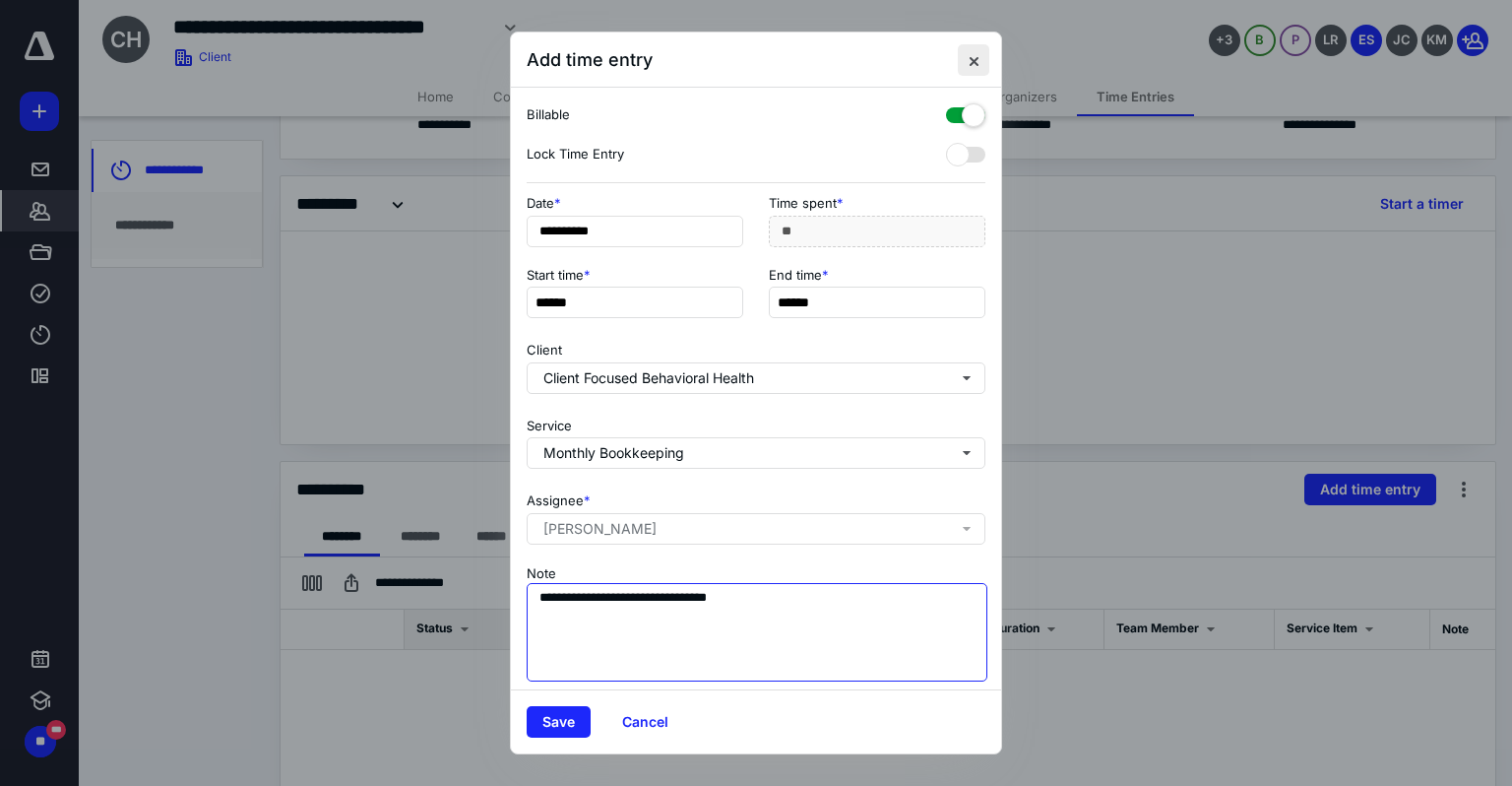 type on "**********" 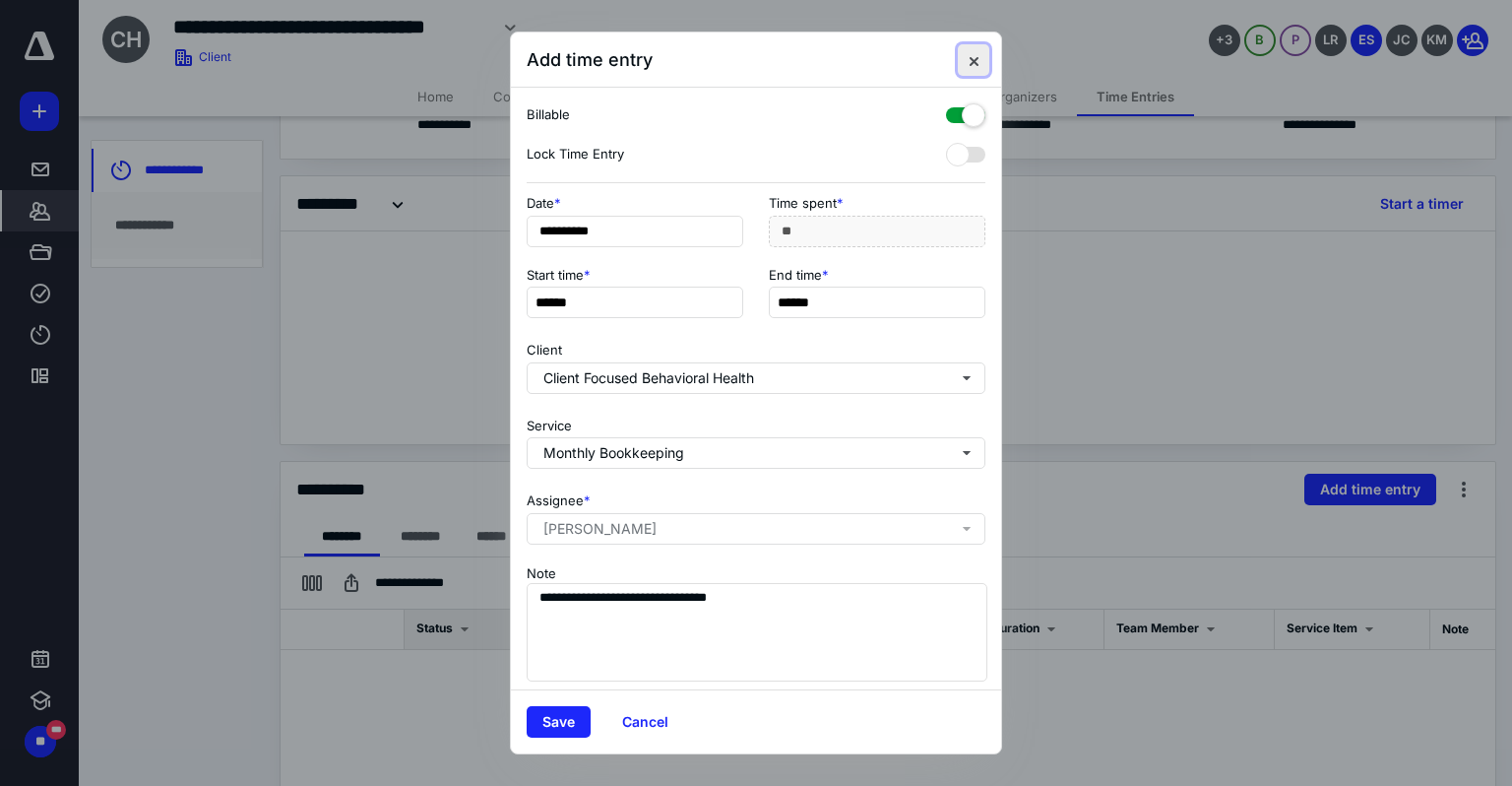 click at bounding box center [974, 60] 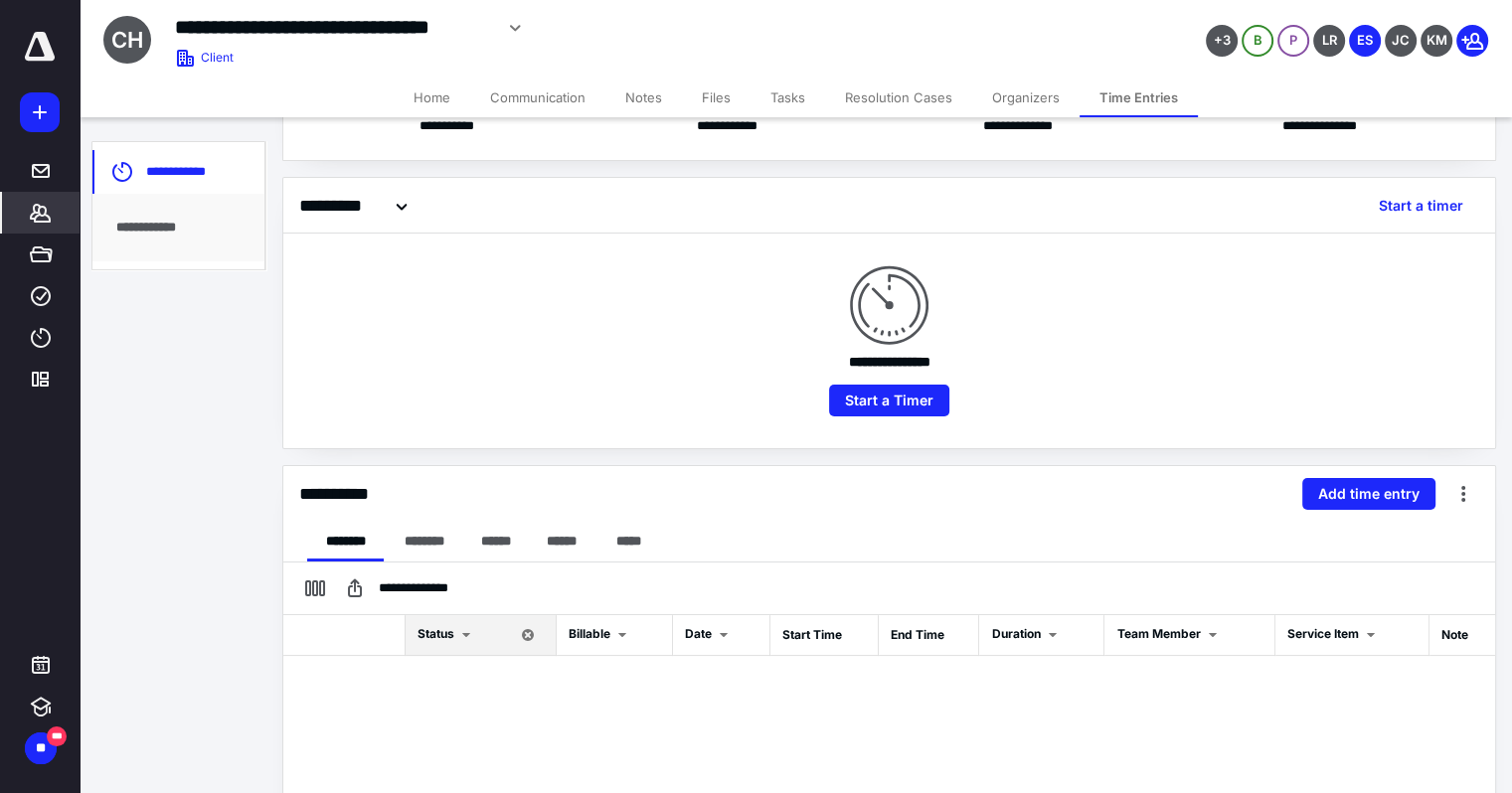 click on "Files" at bounding box center [716, 97] 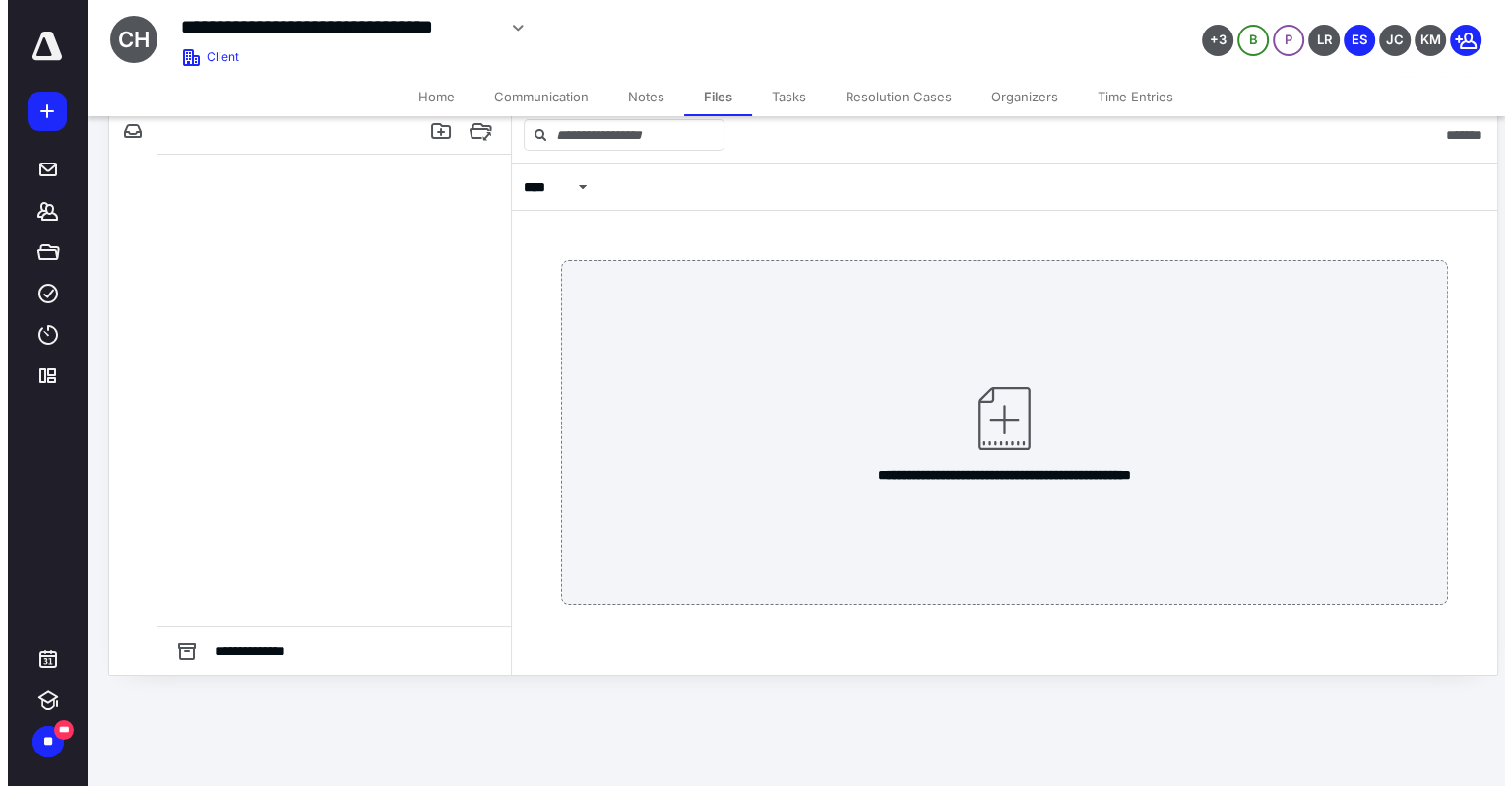 scroll, scrollTop: 0, scrollLeft: 0, axis: both 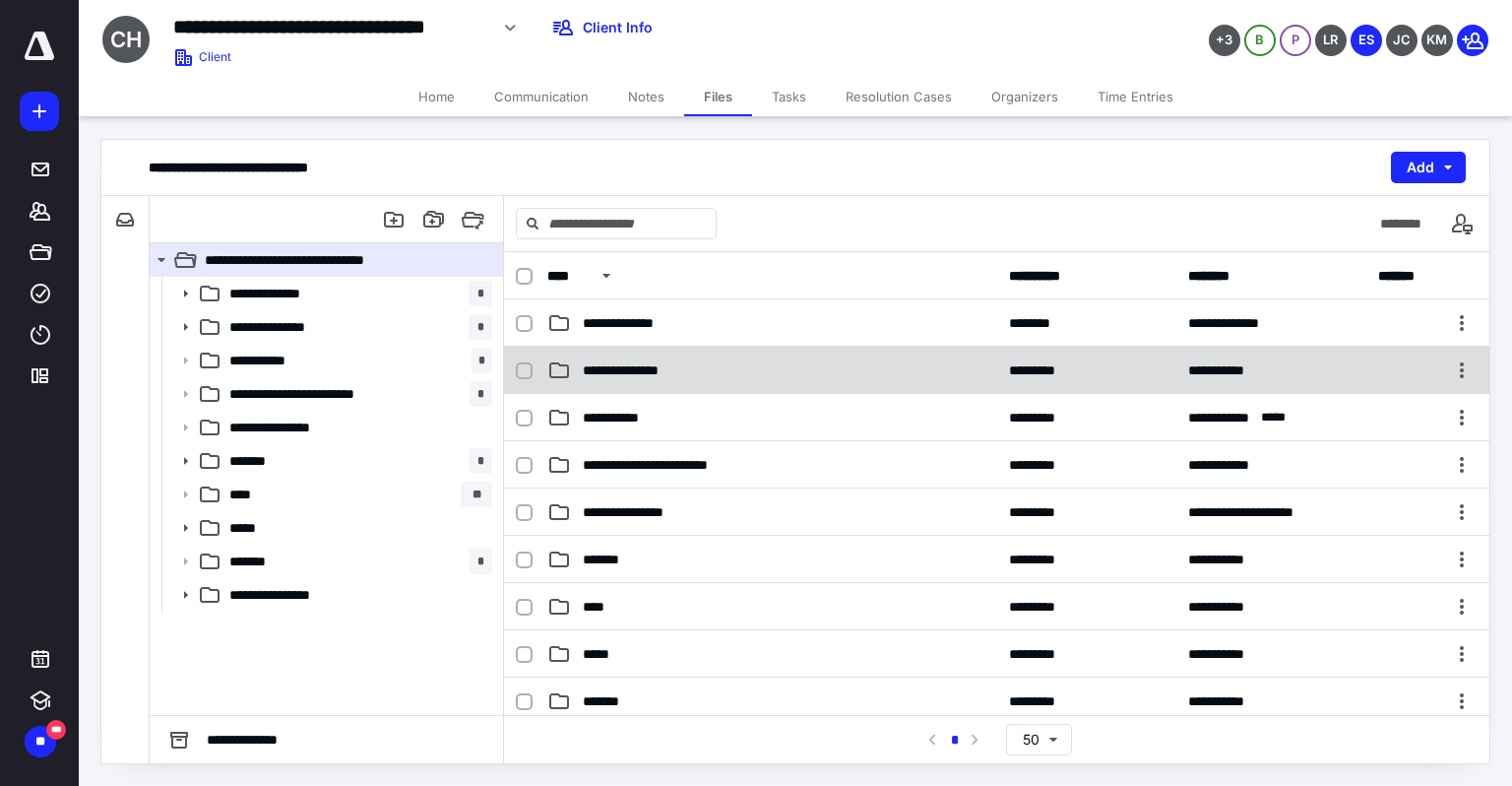 click on "**********" at bounding box center [996, 370] 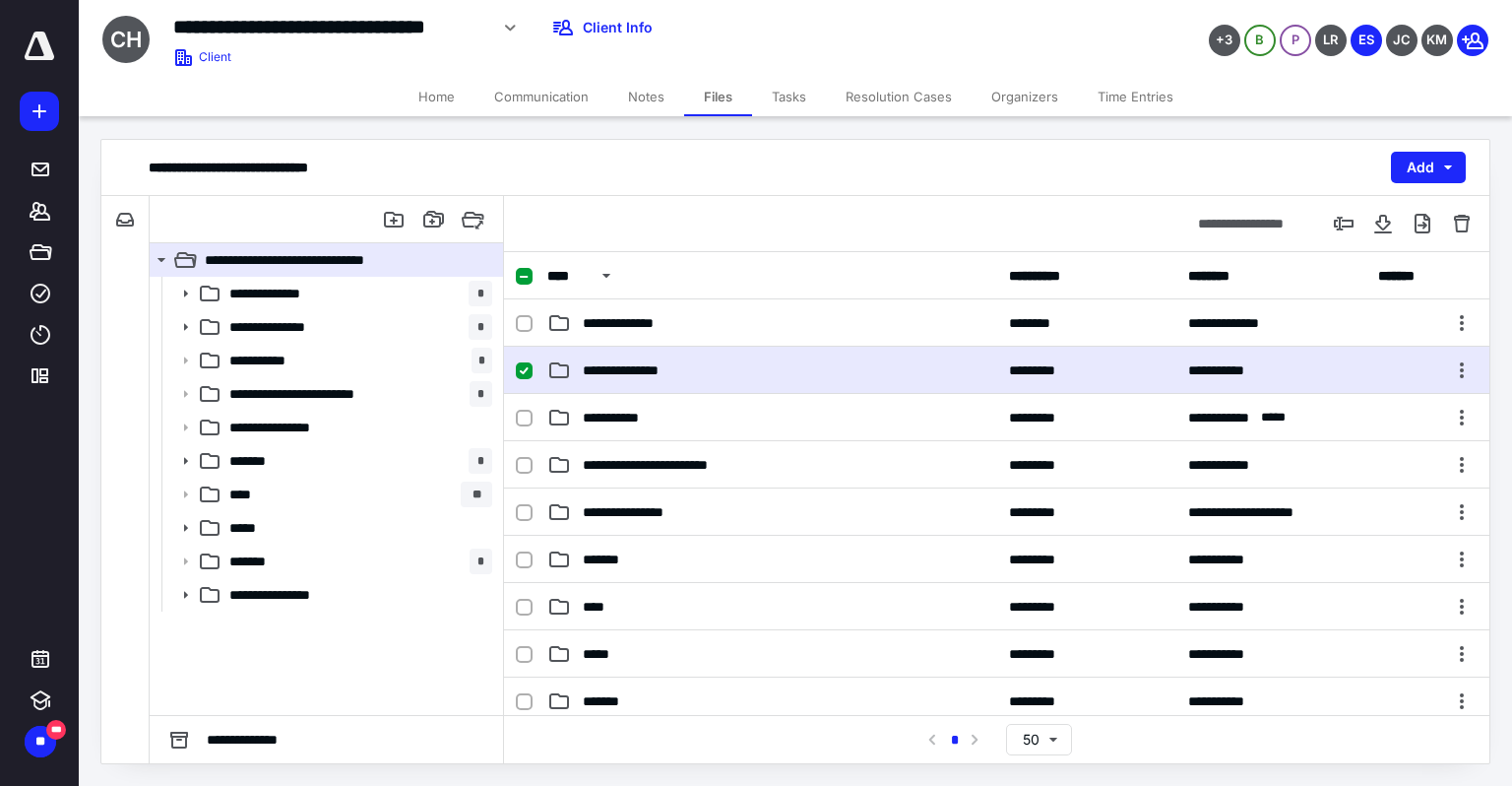 click on "**********" at bounding box center [996, 370] 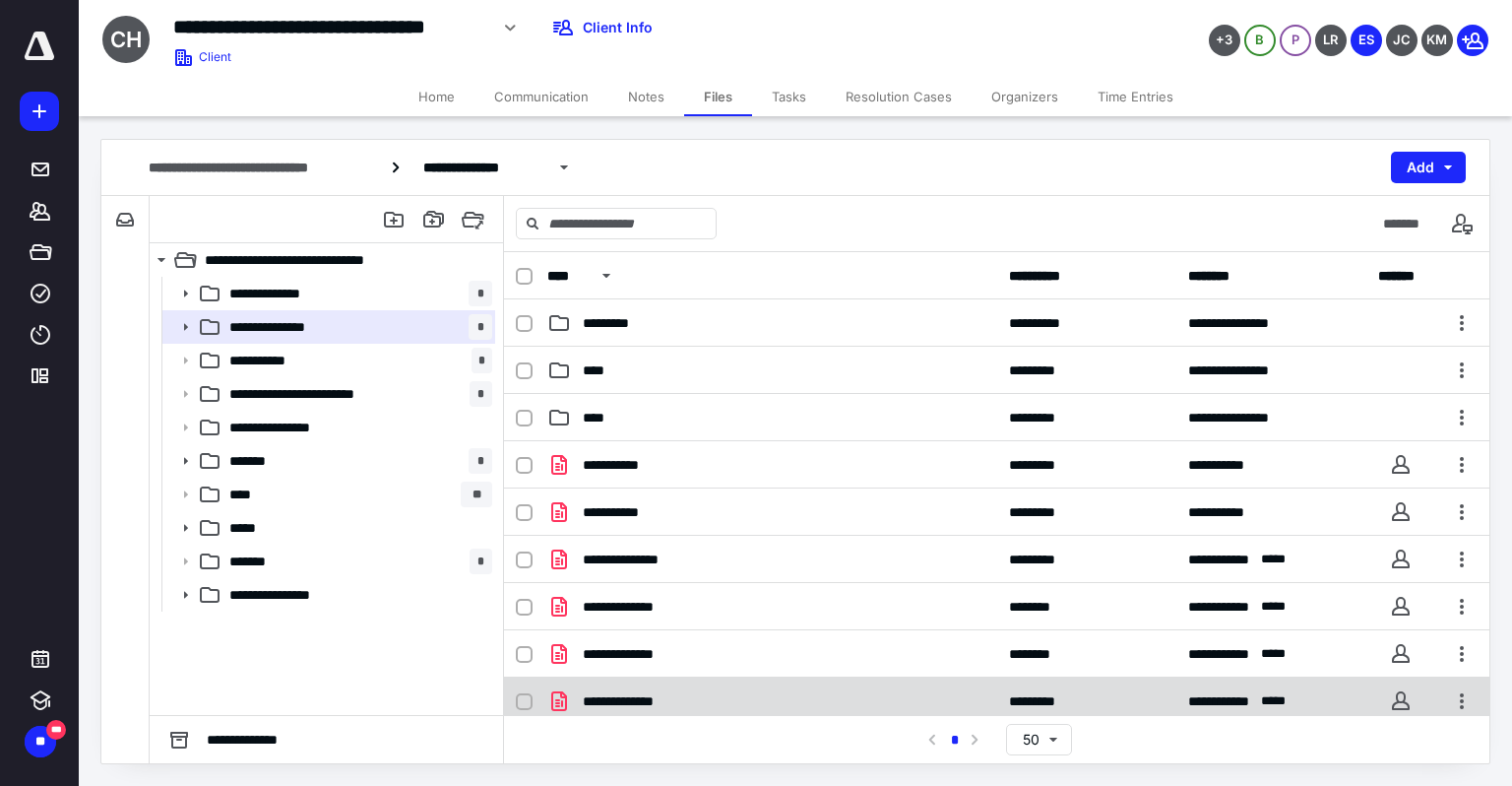 click on "**********" at bounding box center [772, 701] 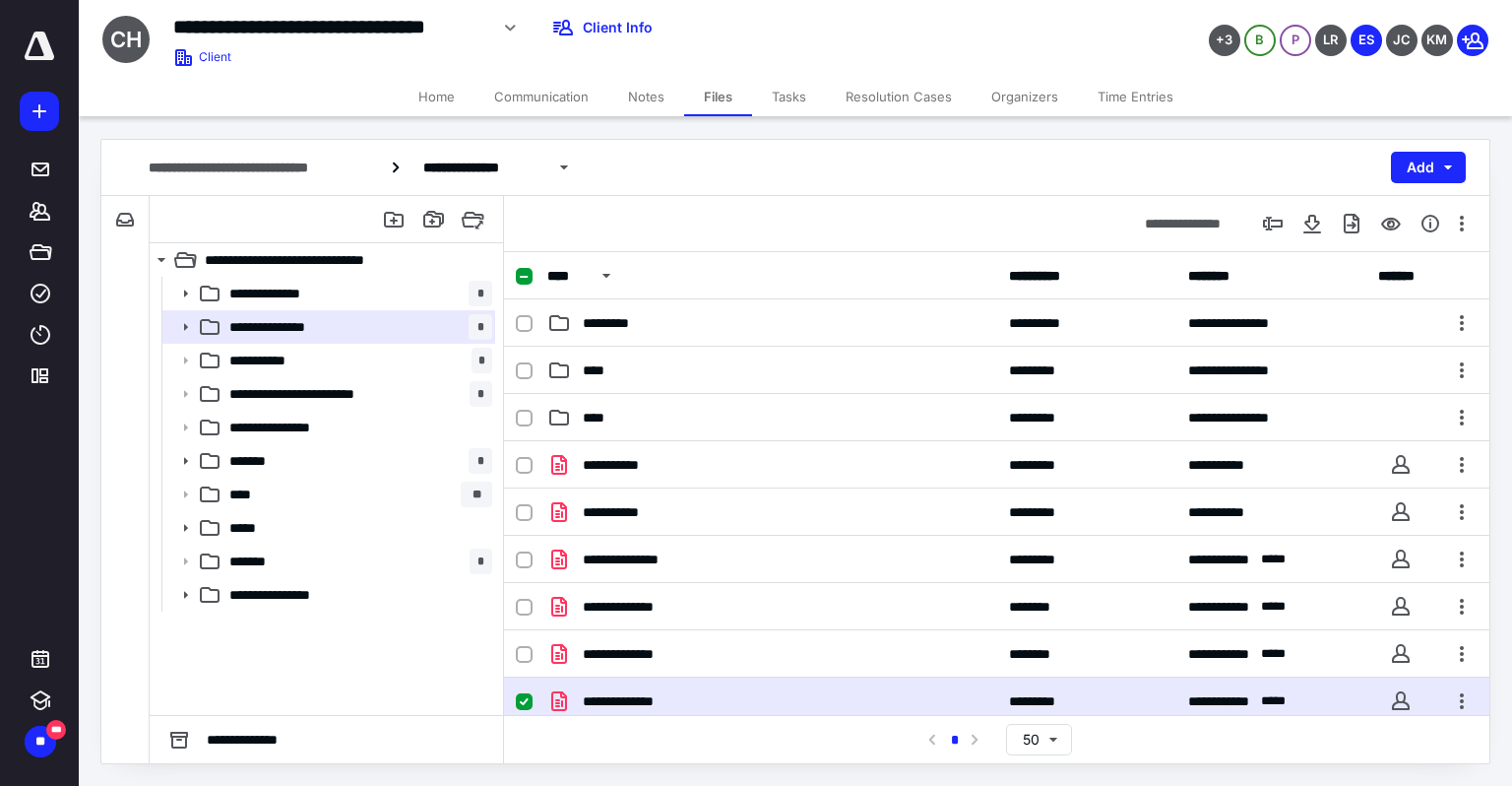 click on "**********" at bounding box center [772, 701] 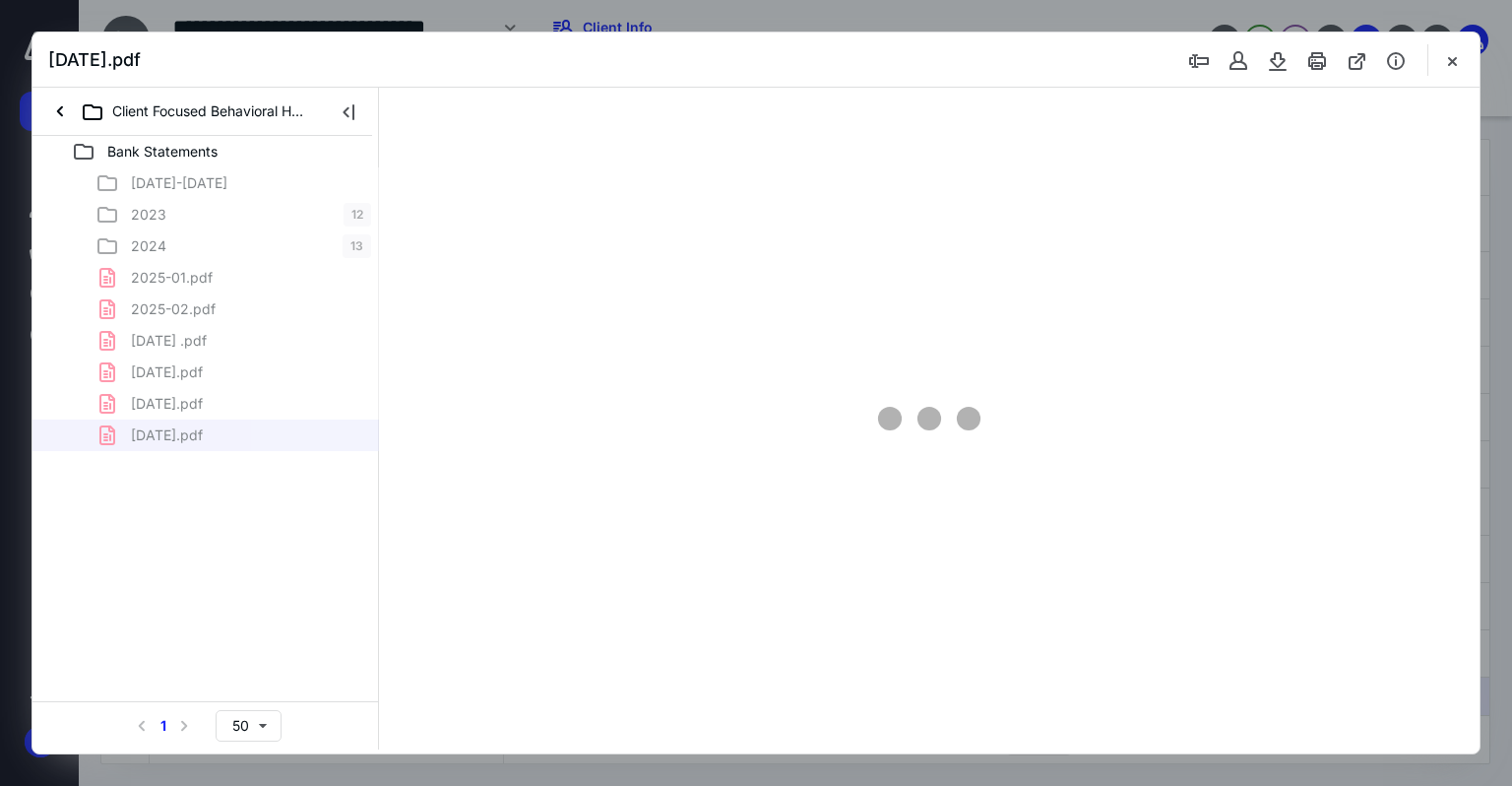 scroll, scrollTop: 0, scrollLeft: 0, axis: both 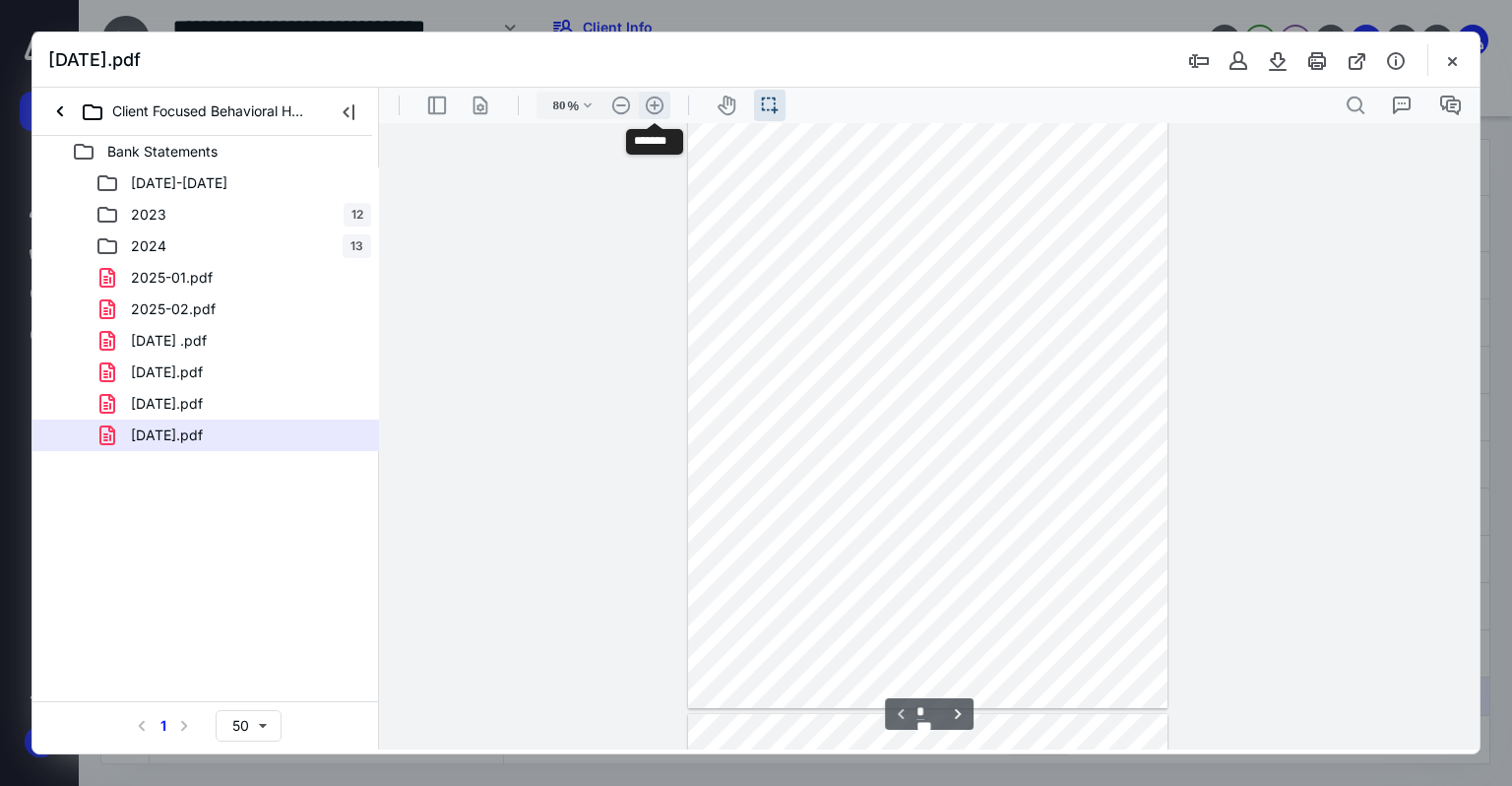 click on ".cls-1{fill:#abb0c4;} icon - header - zoom - in - line" at bounding box center [655, 105] 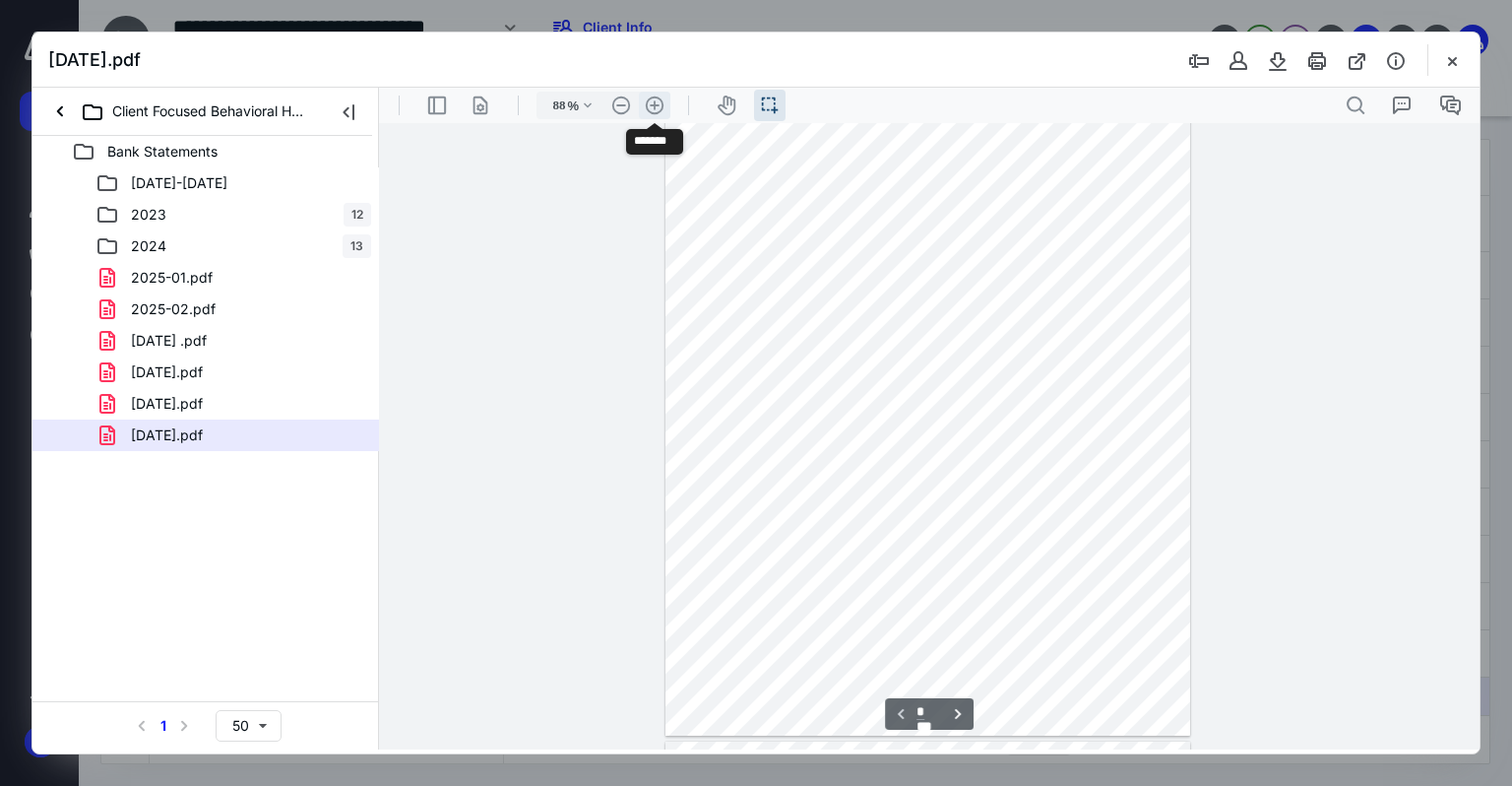 click on ".cls-1{fill:#abb0c4;} icon - header - zoom - in - line" at bounding box center [655, 105] 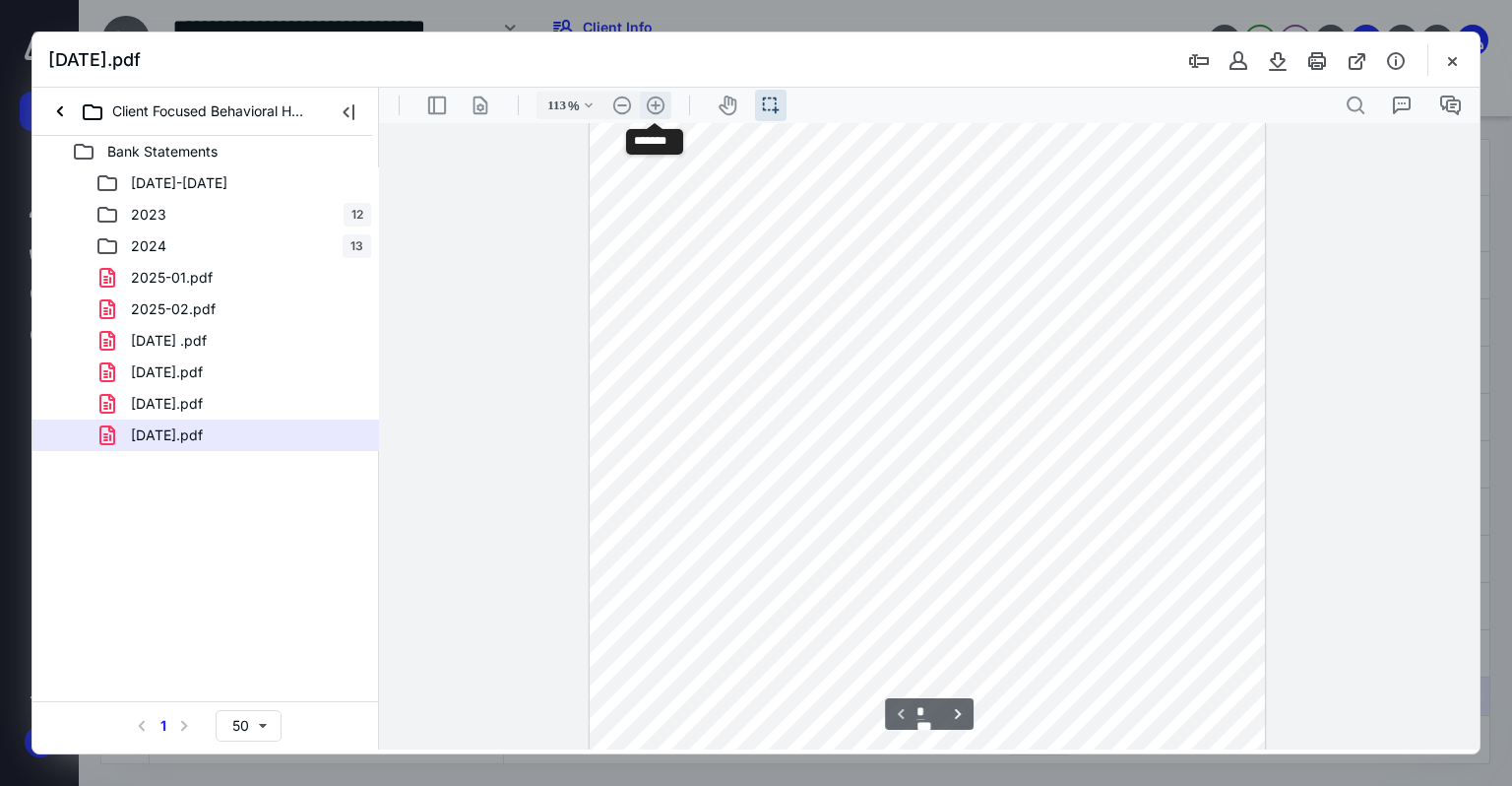 click on ".cls-1{fill:#abb0c4;} icon - header - zoom - in - line" at bounding box center [656, 105] 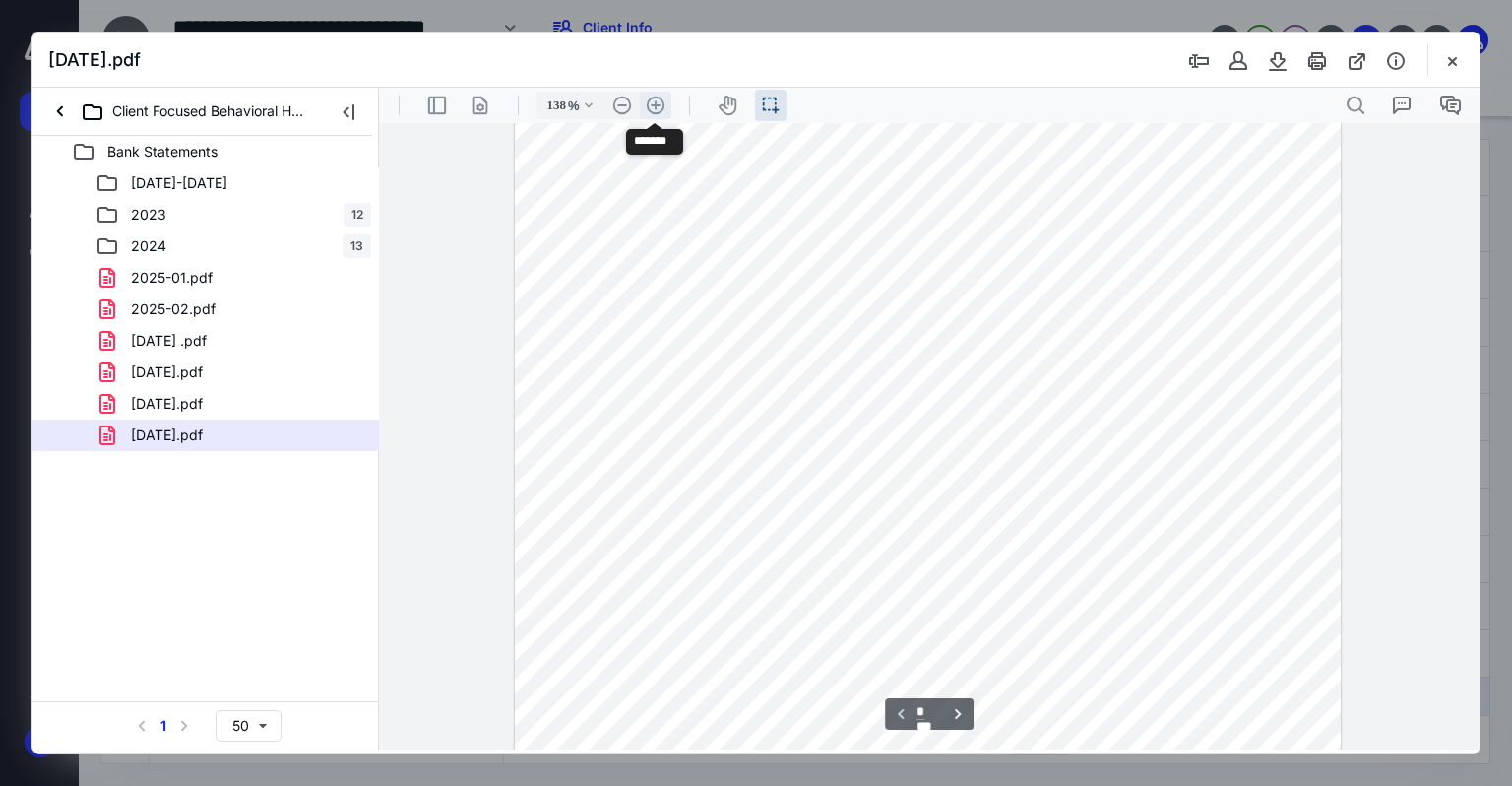 click on ".cls-1{fill:#abb0c4;} icon - header - zoom - in - line" at bounding box center (656, 105) 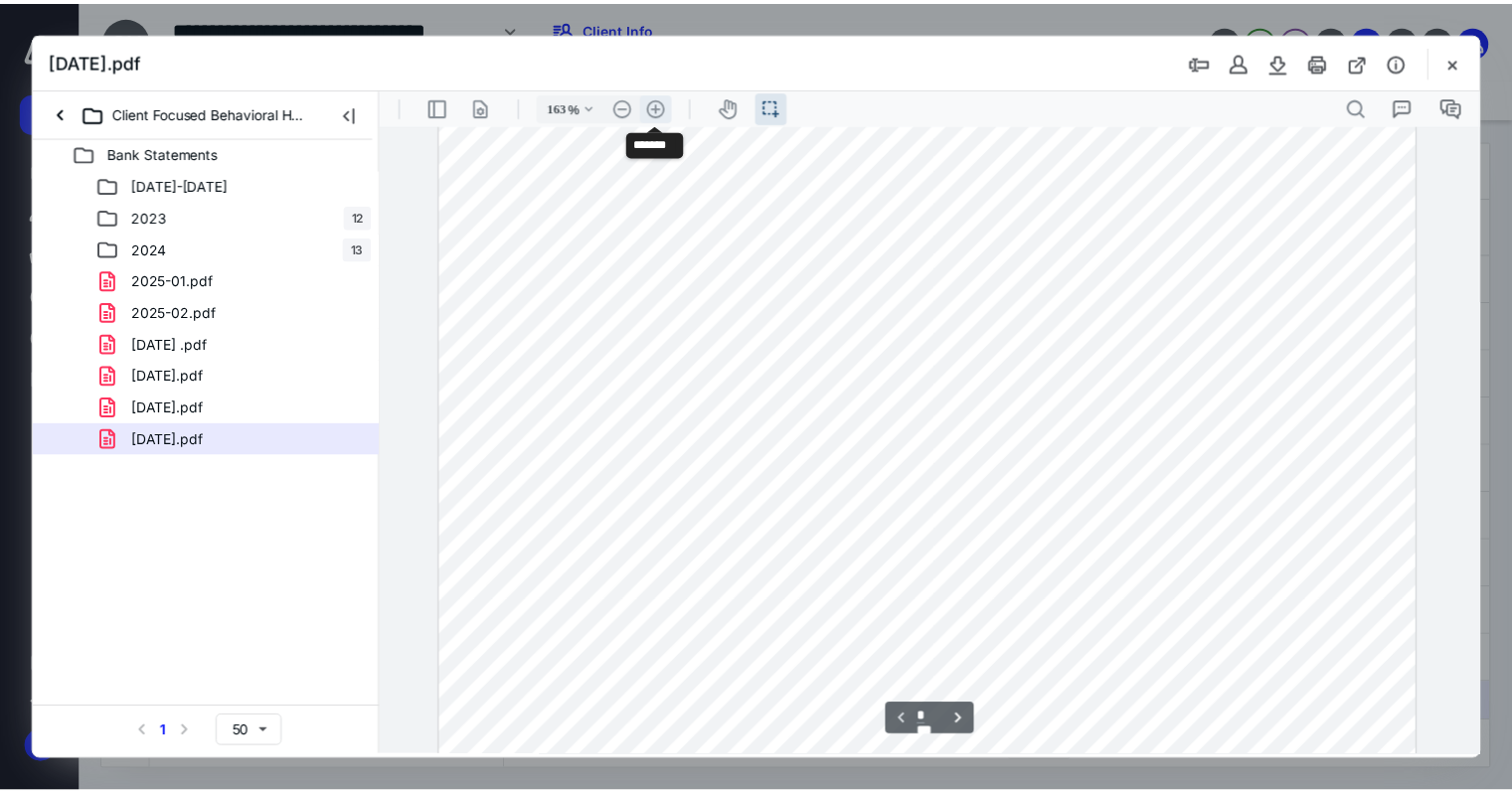 scroll, scrollTop: 388, scrollLeft: 0, axis: vertical 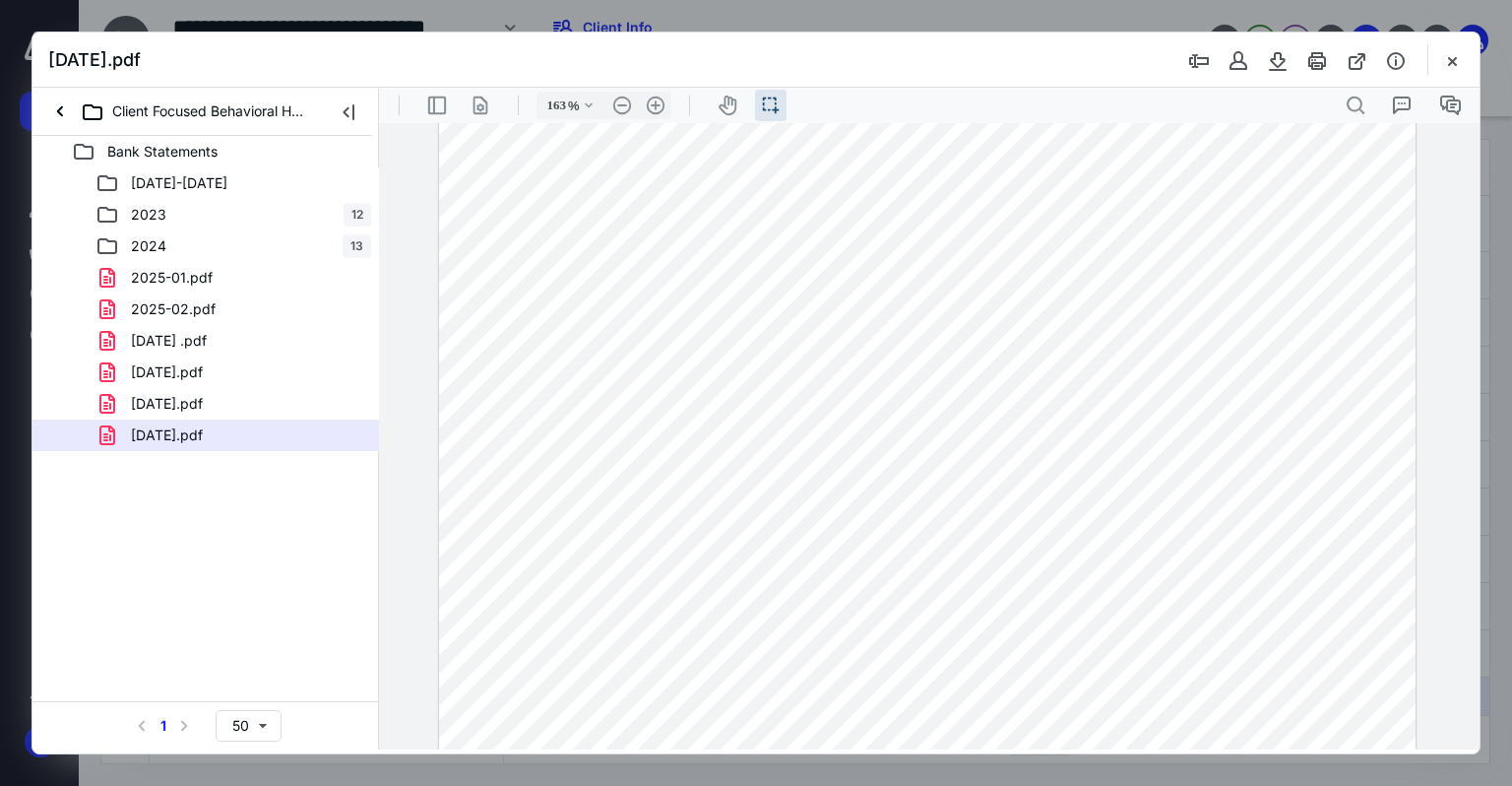 drag, startPoint x: 830, startPoint y: 350, endPoint x: 896, endPoint y: 346, distance: 66.1211 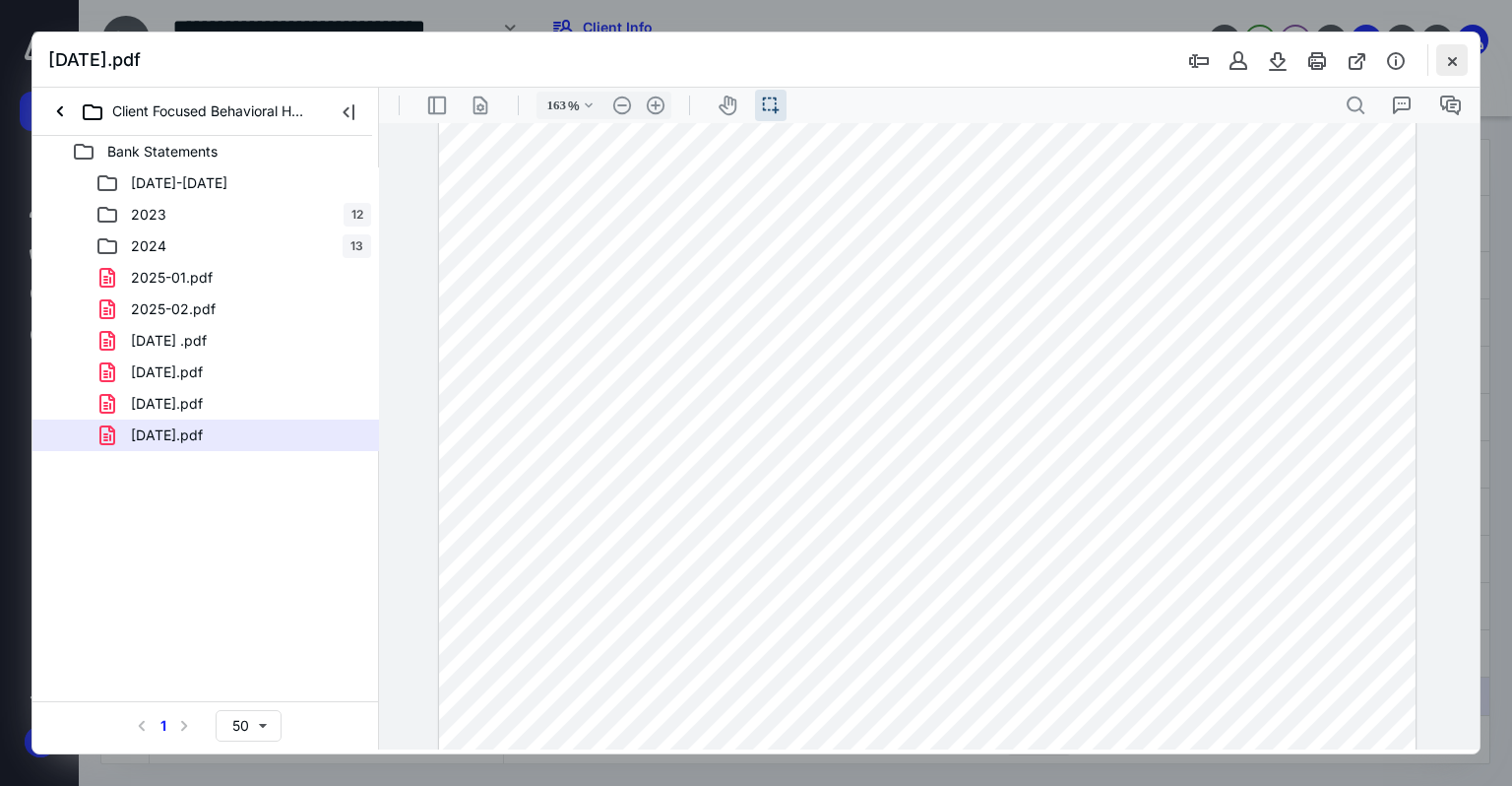 click at bounding box center [1452, 60] 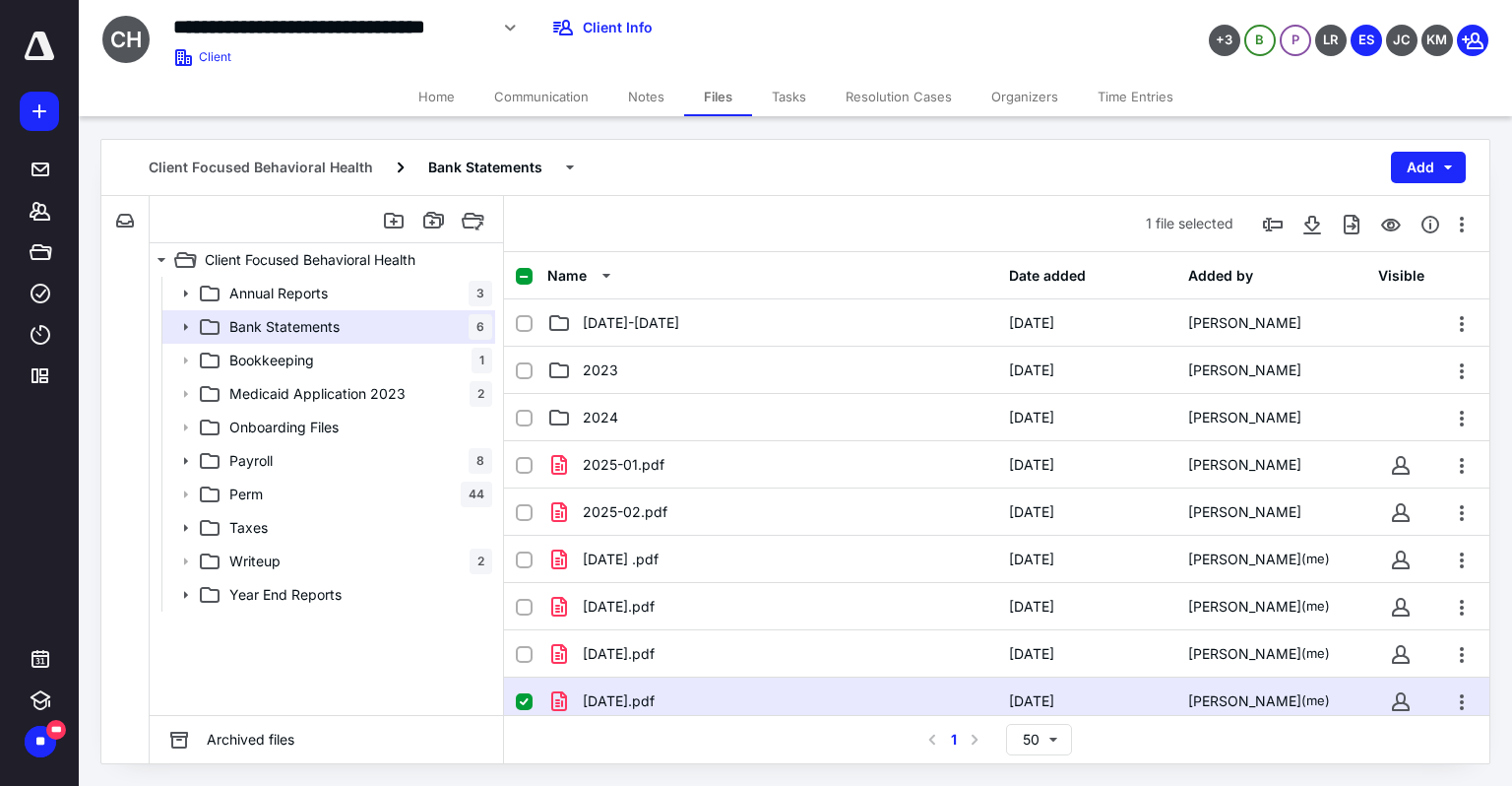 click on "Time Entries" at bounding box center (1135, 97) 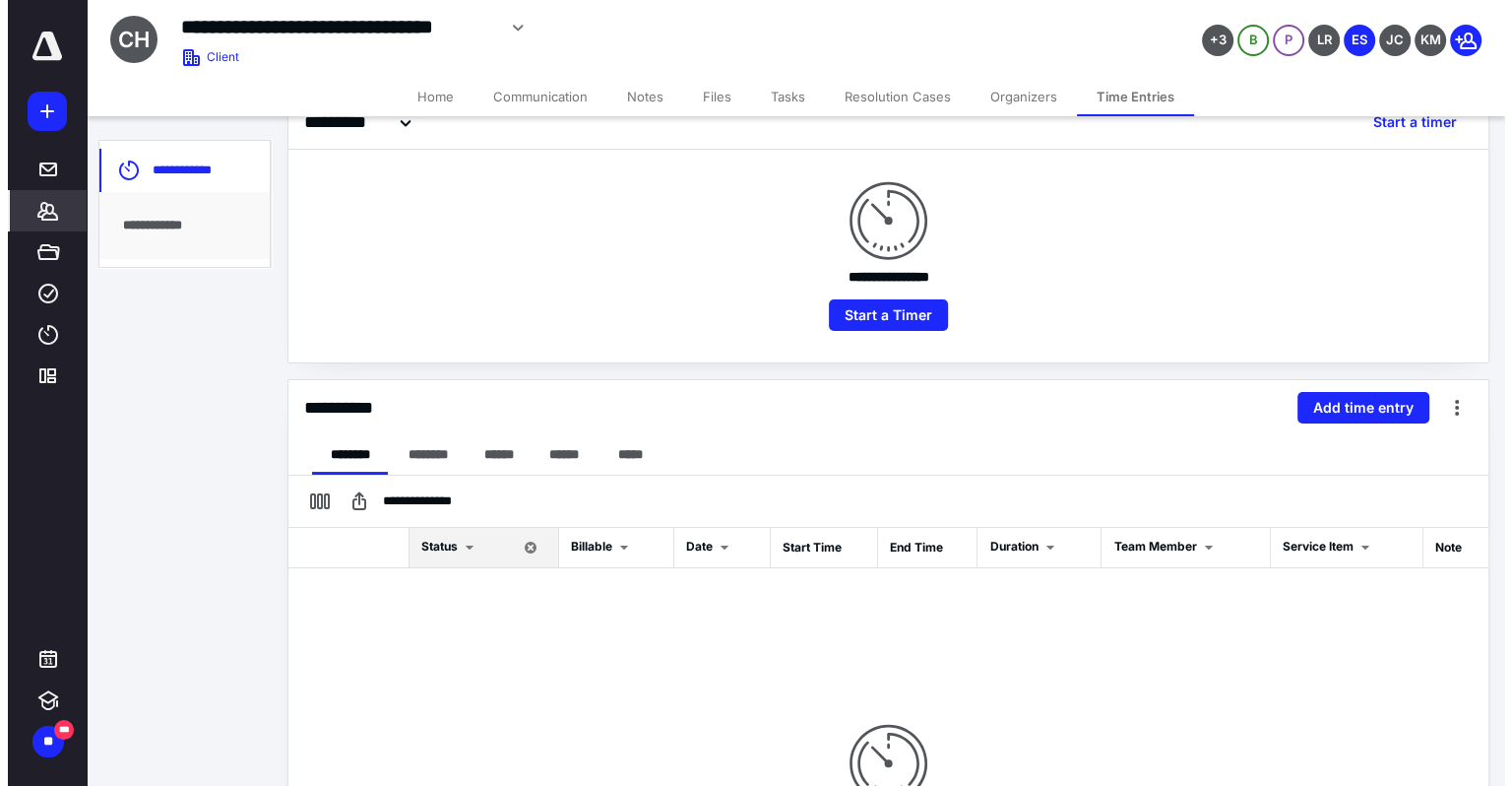 scroll, scrollTop: 175, scrollLeft: 0, axis: vertical 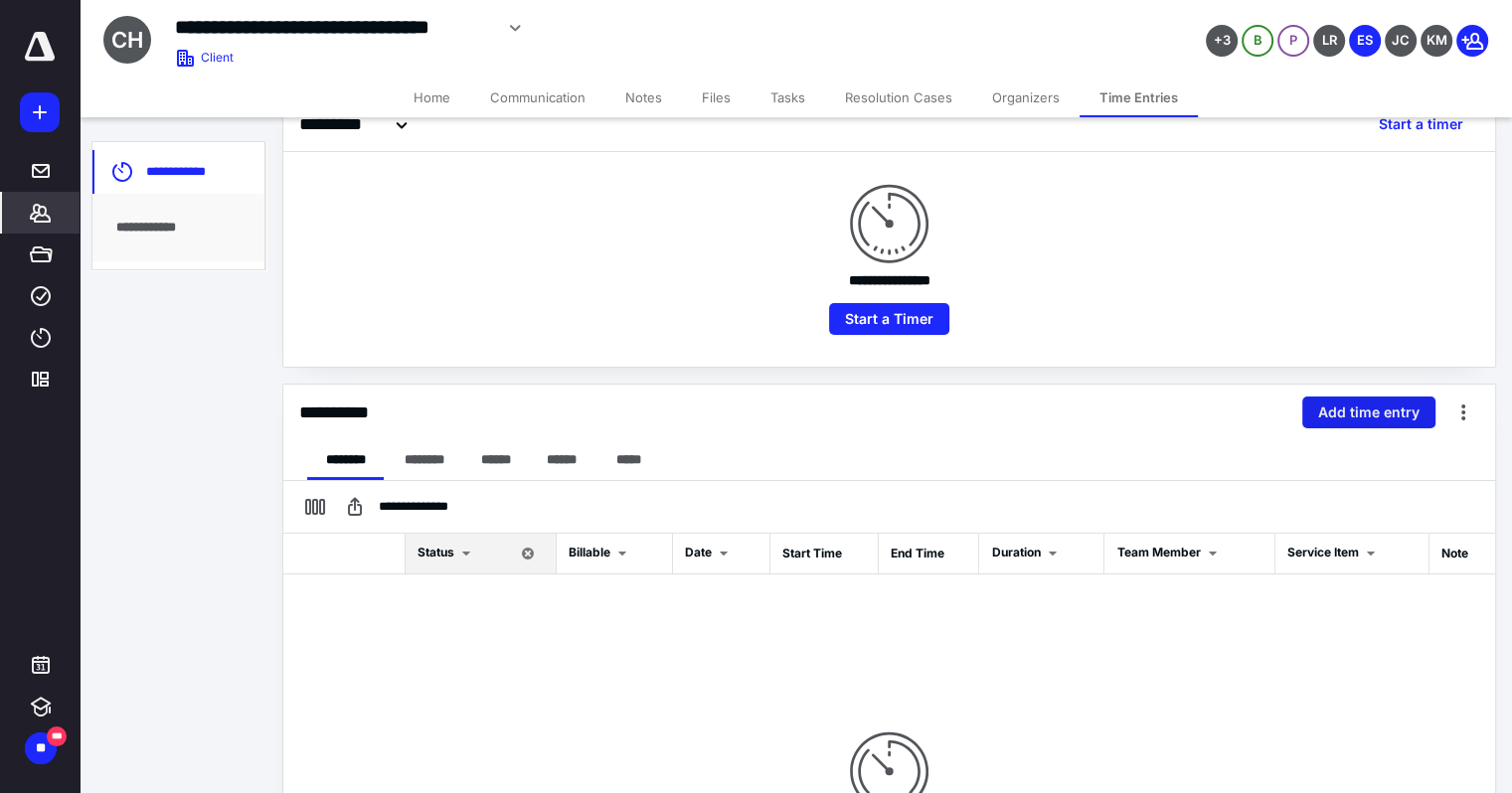 click on "Add time entry" at bounding box center (1369, 412) 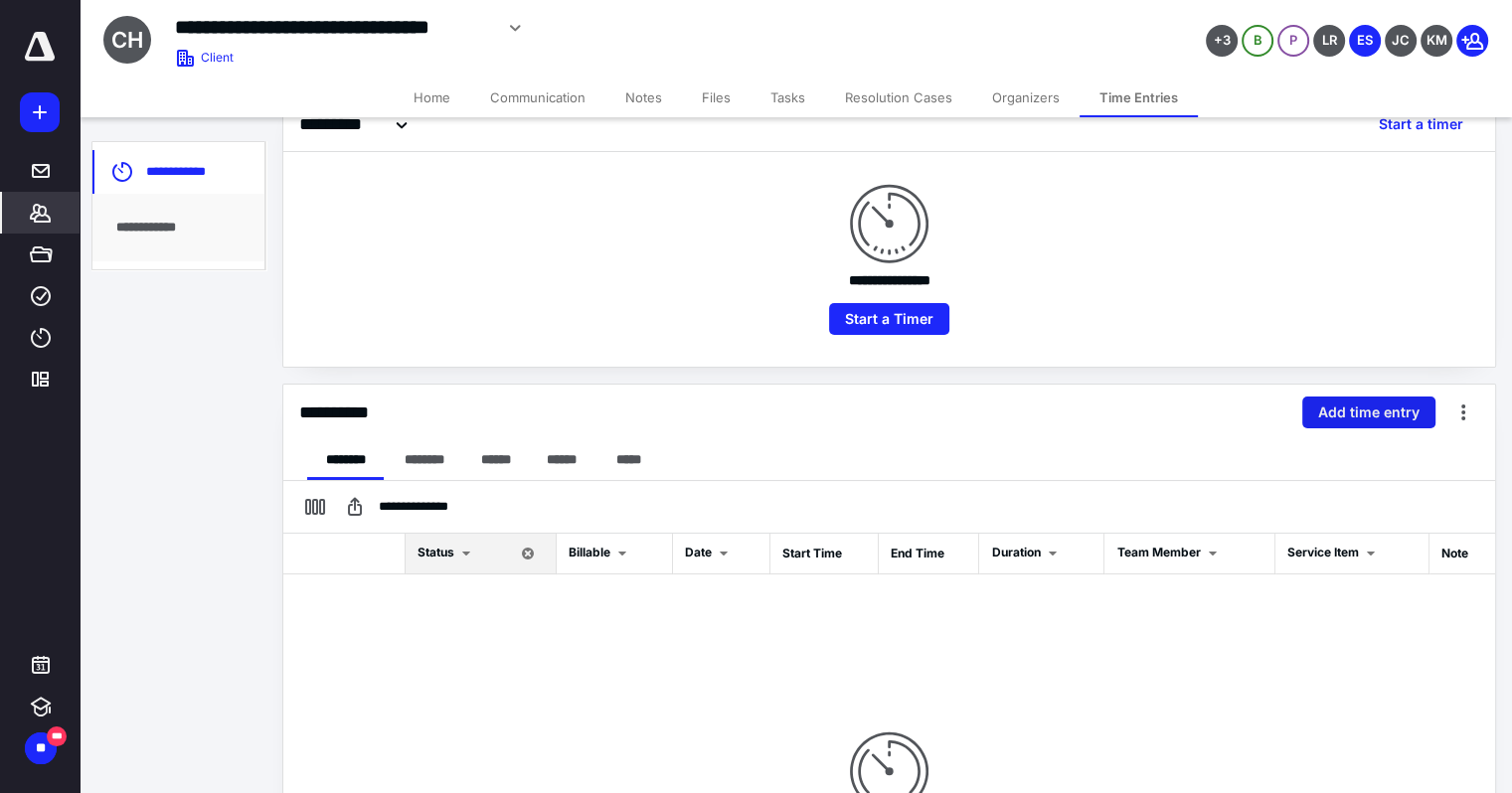 type on "**********" 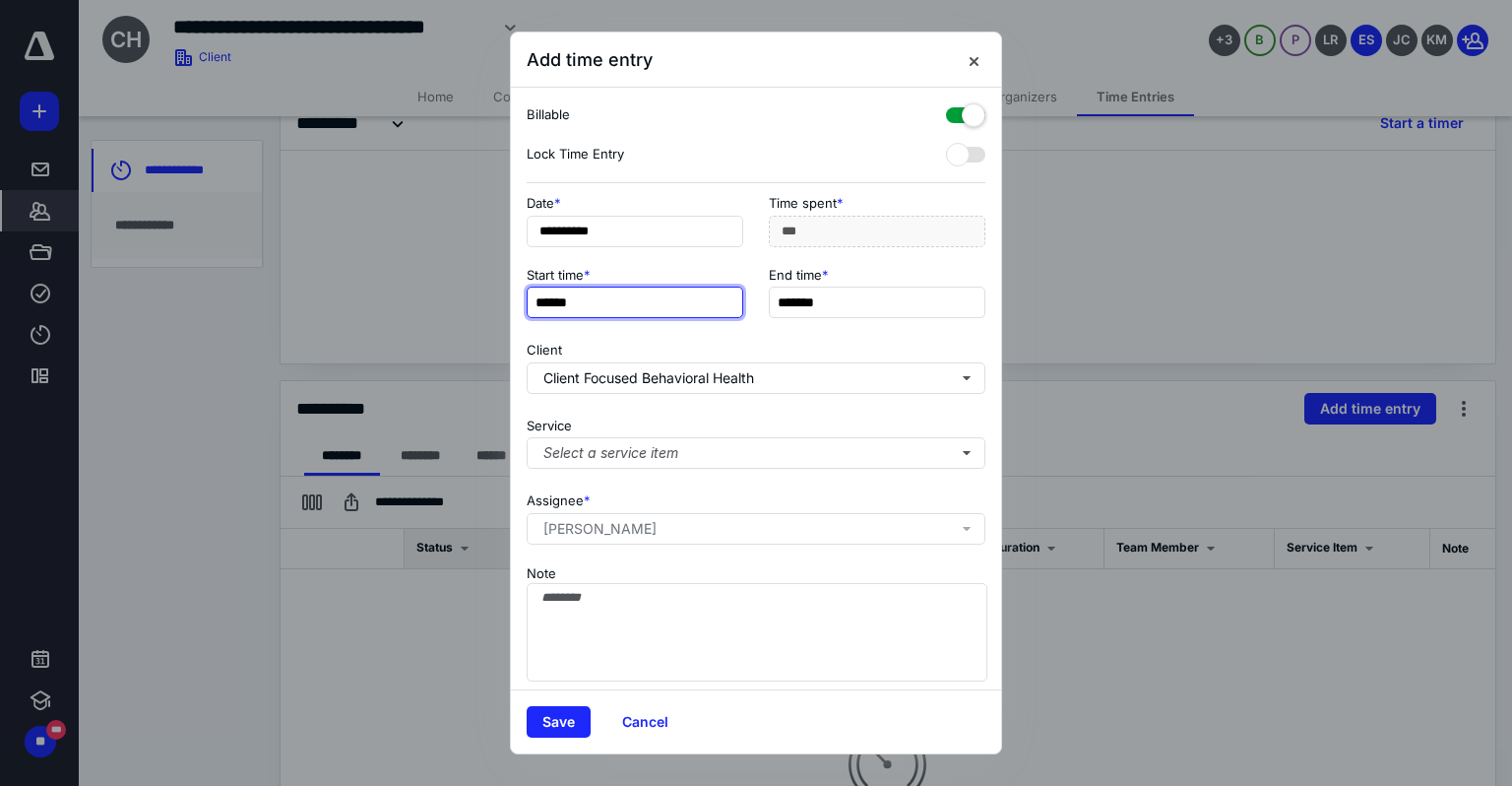 click on "******" at bounding box center [635, 302] 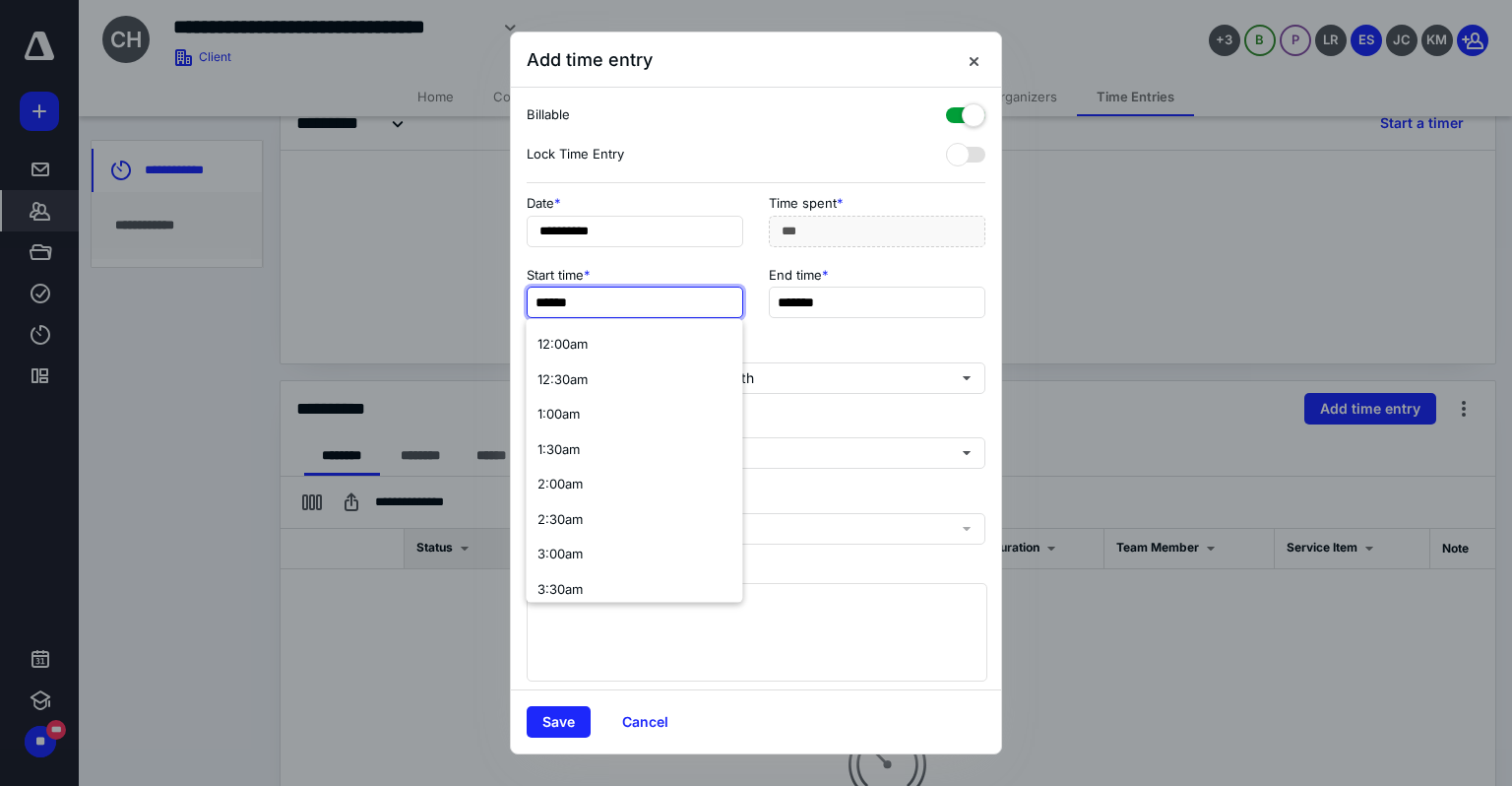 click on "******" at bounding box center [635, 302] 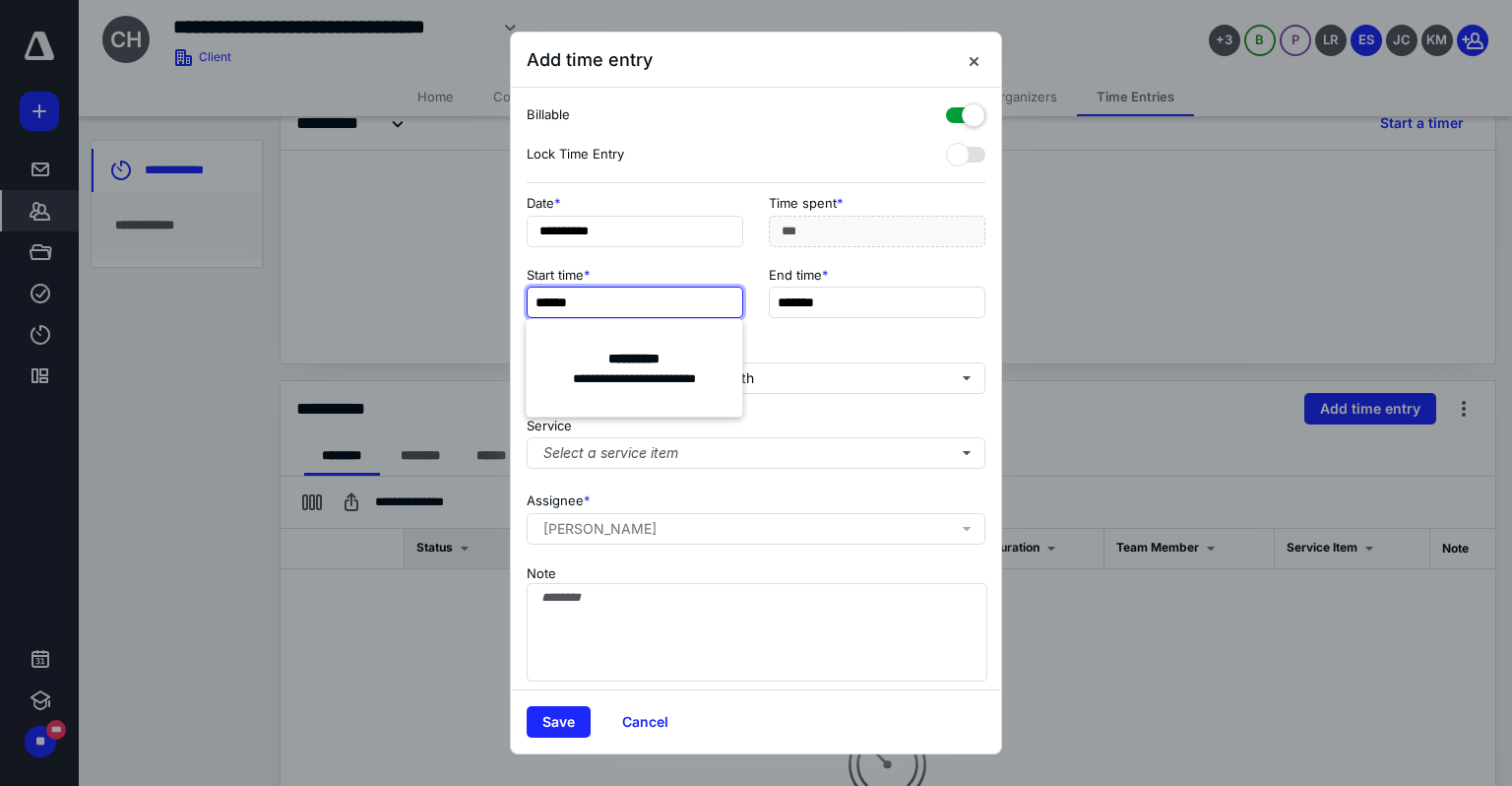 type on "******" 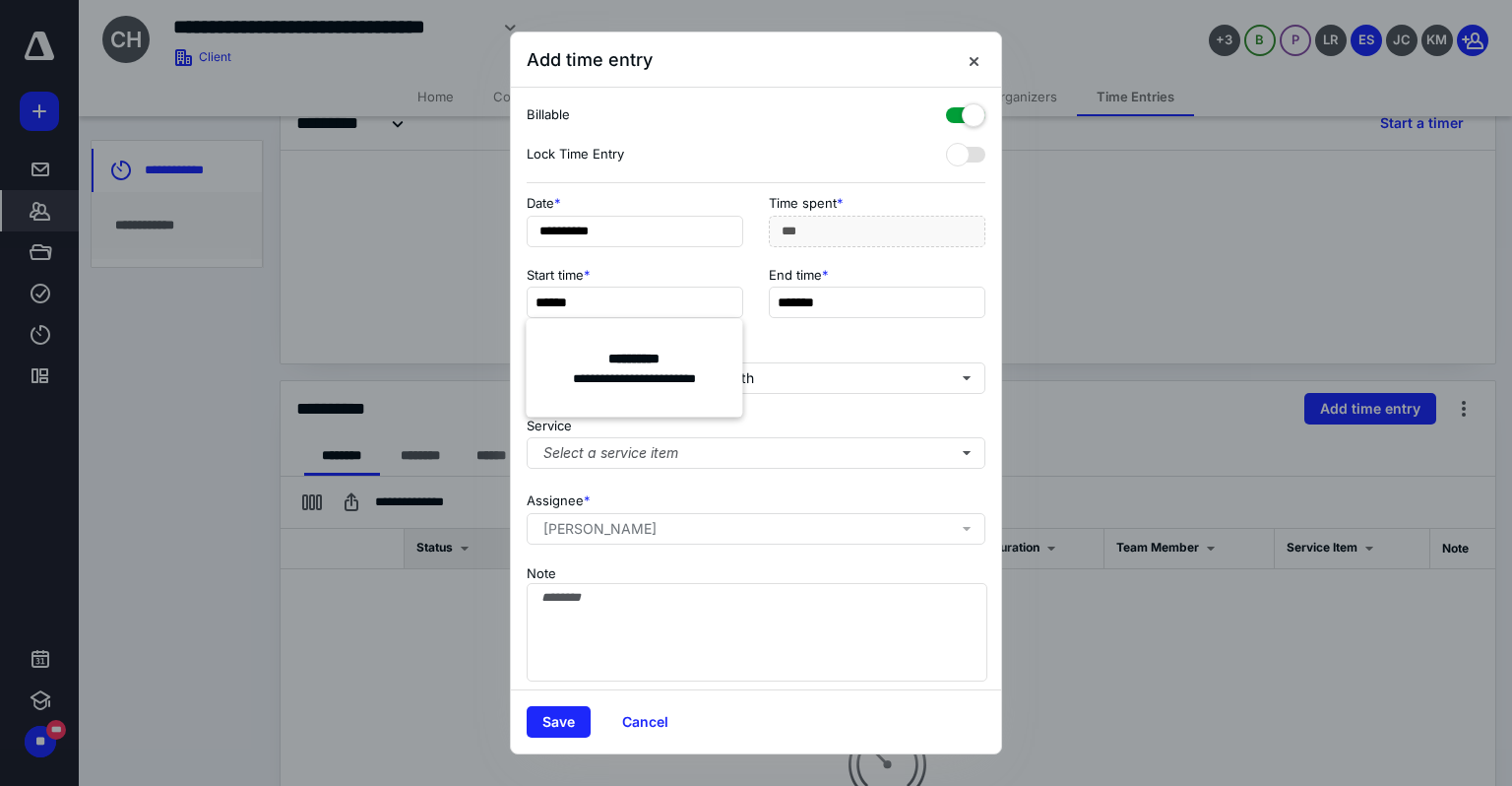 type on "**" 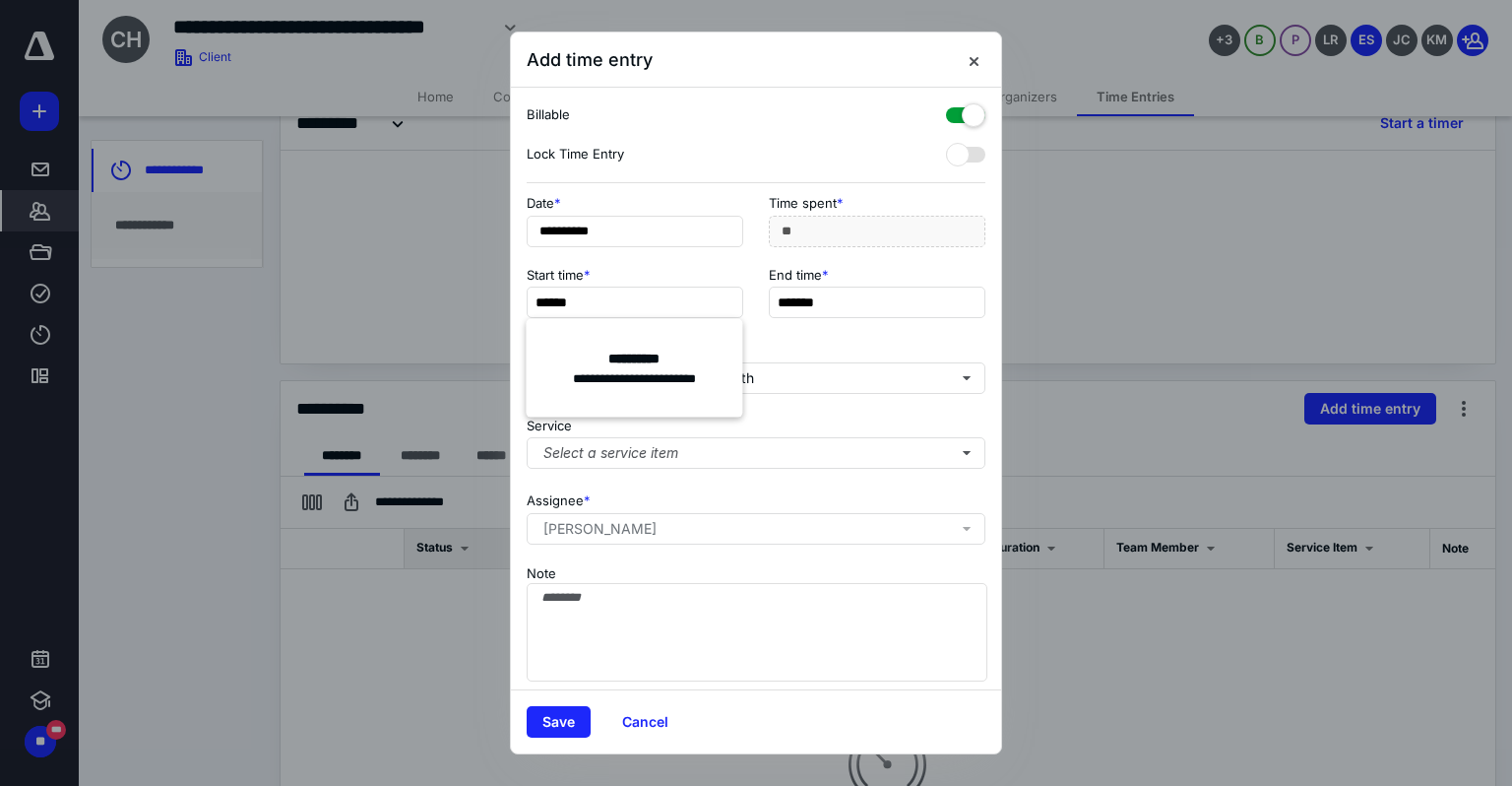 click on "Client Client Focused Behavioral Health" at bounding box center [756, 363] 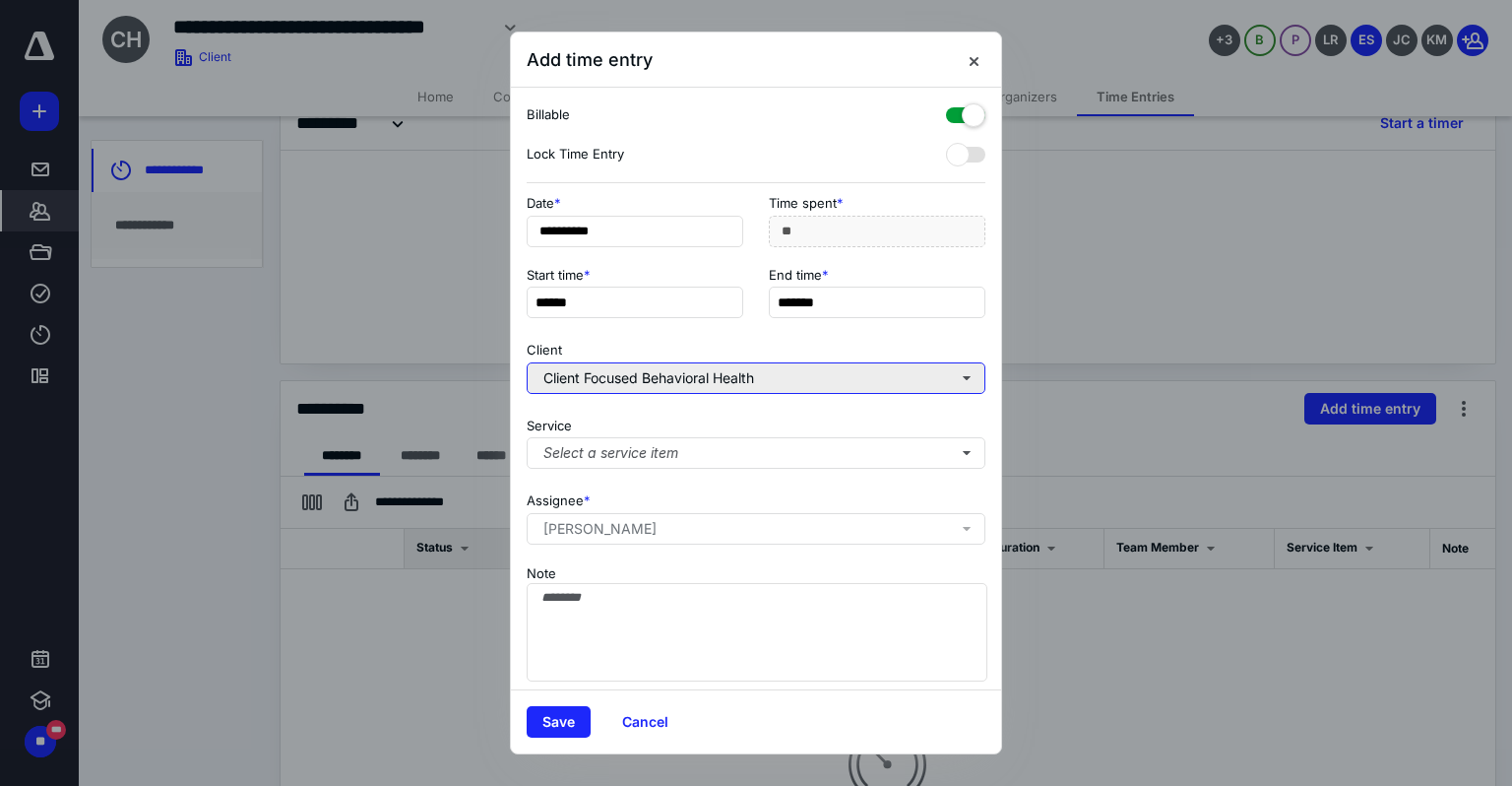 click on "Client Focused Behavioral Health" at bounding box center [756, 378] 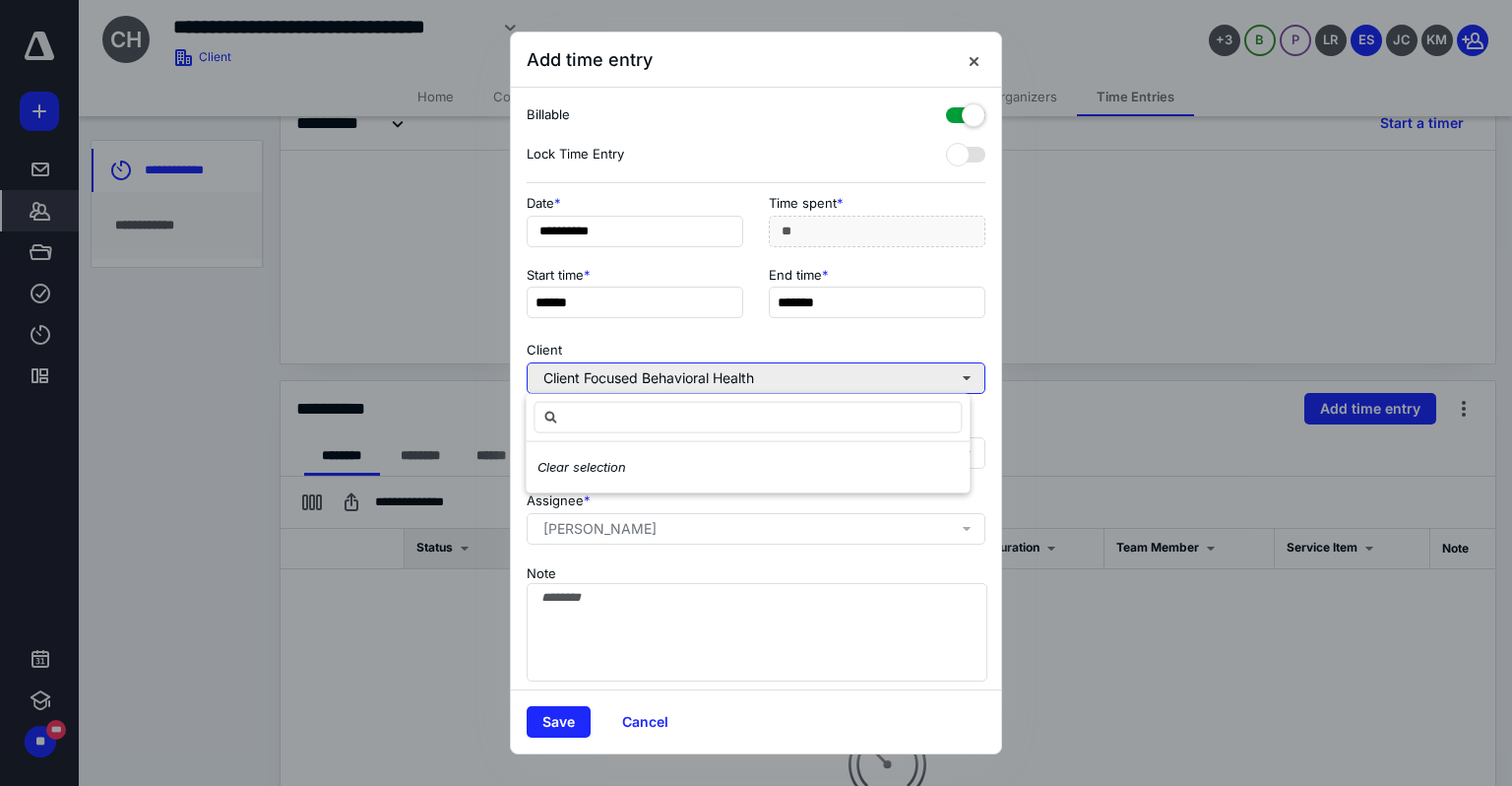 click on "Client Focused Behavioral Health" at bounding box center [756, 378] 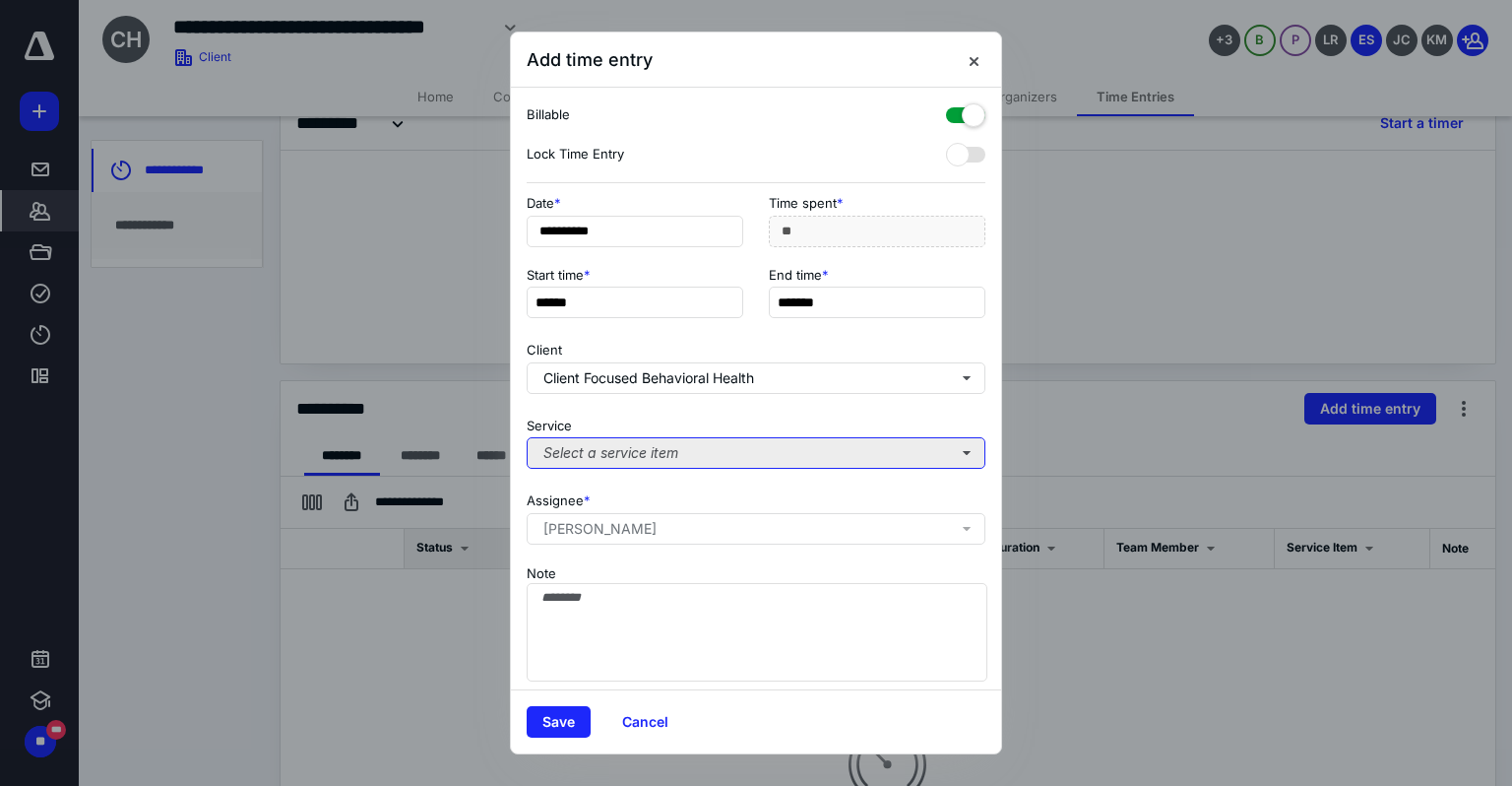 click on "Select a service item" at bounding box center (756, 453) 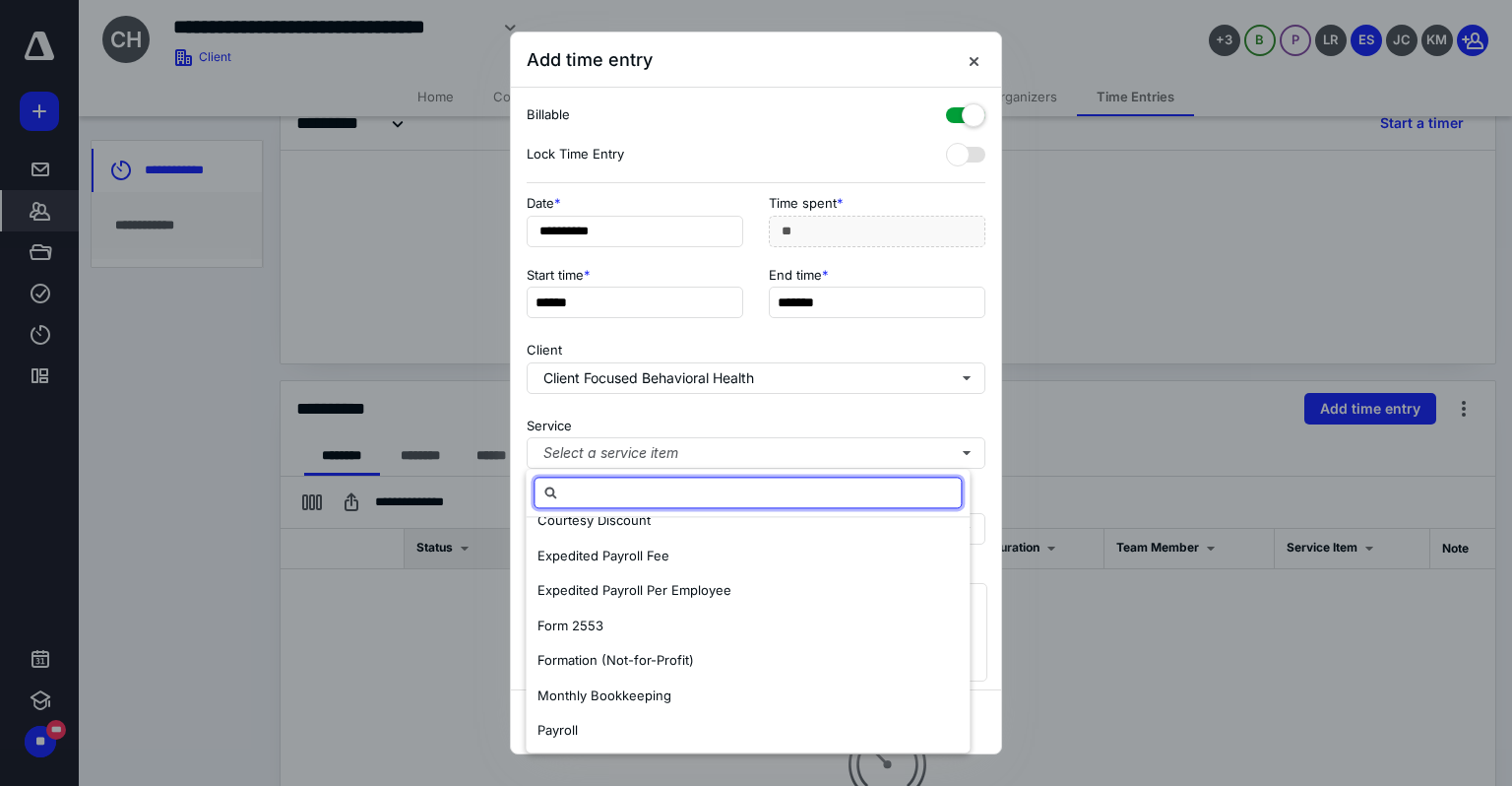 scroll, scrollTop: 524, scrollLeft: 0, axis: vertical 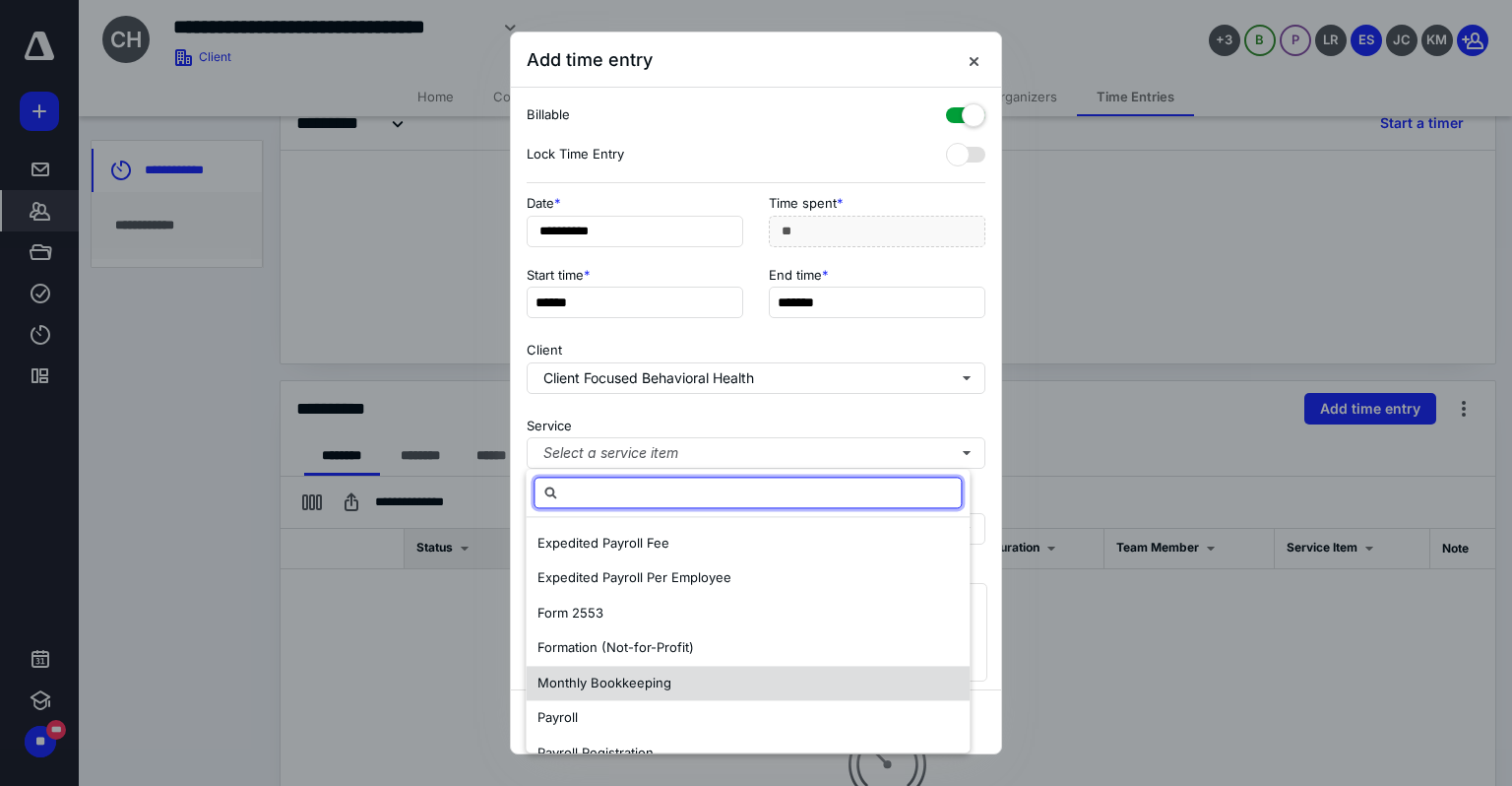 click on "Monthly Bookkeeping" at bounding box center (604, 683) 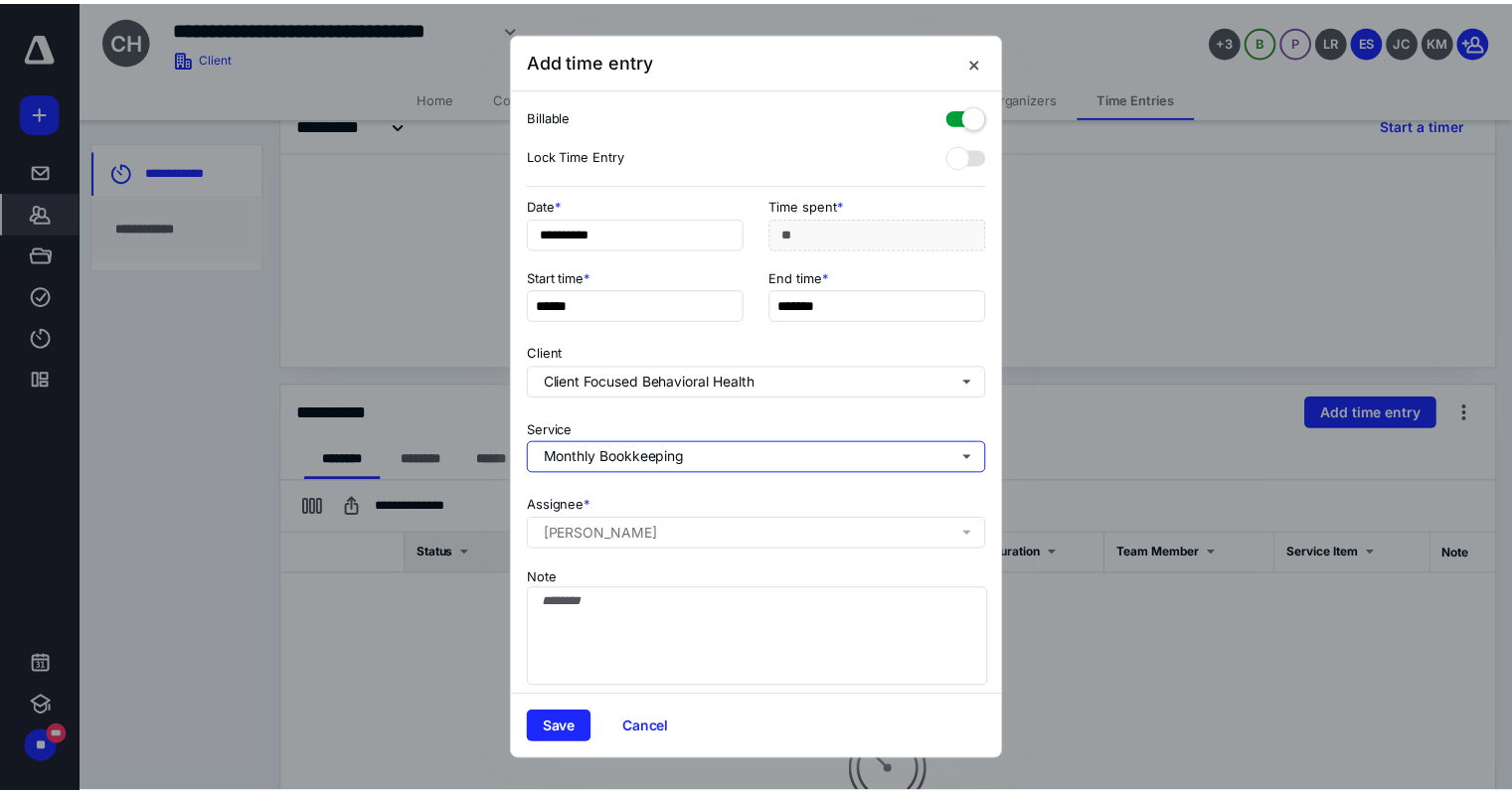 scroll, scrollTop: 0, scrollLeft: 0, axis: both 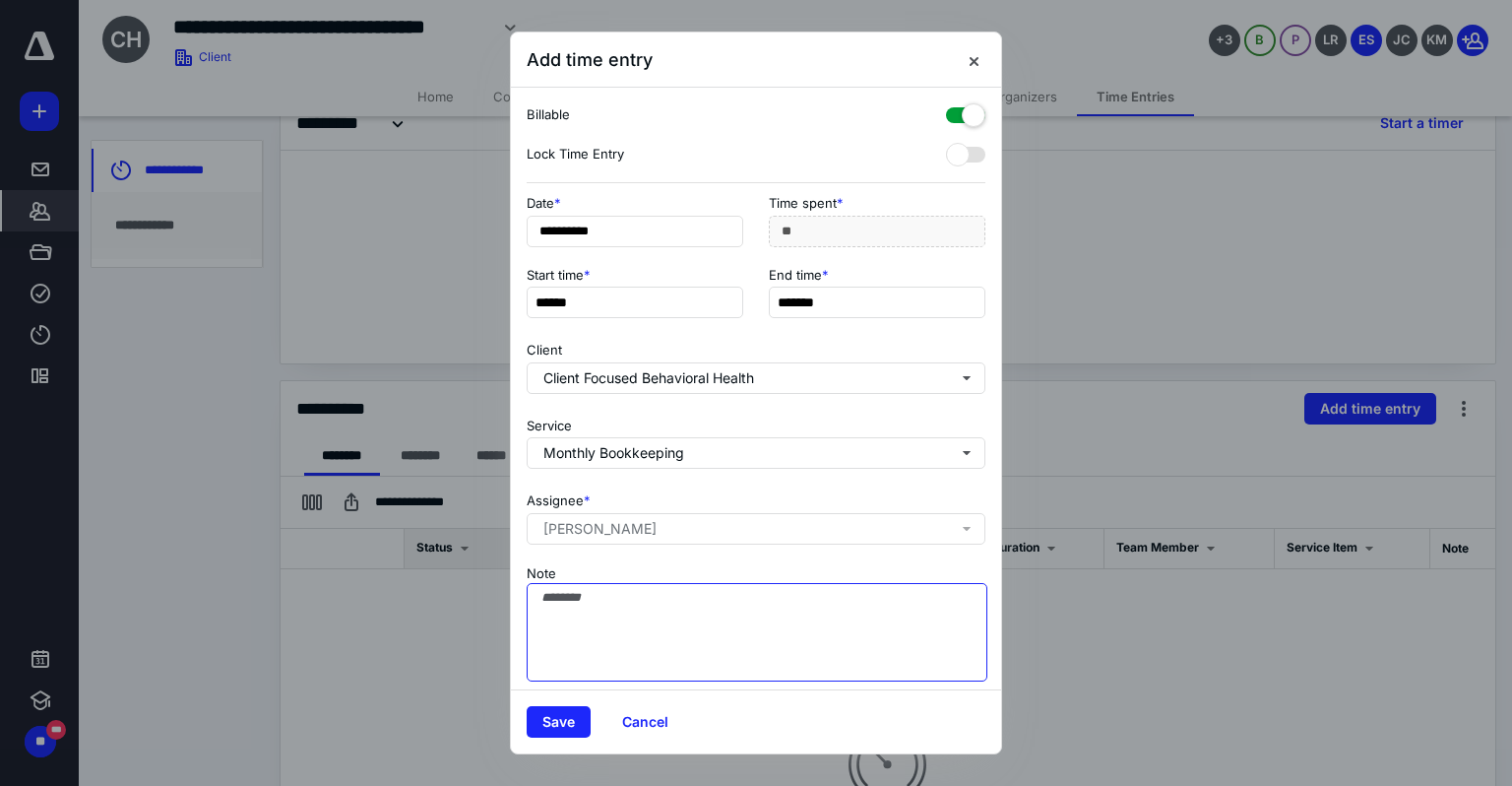 click on "Note" at bounding box center [757, 632] 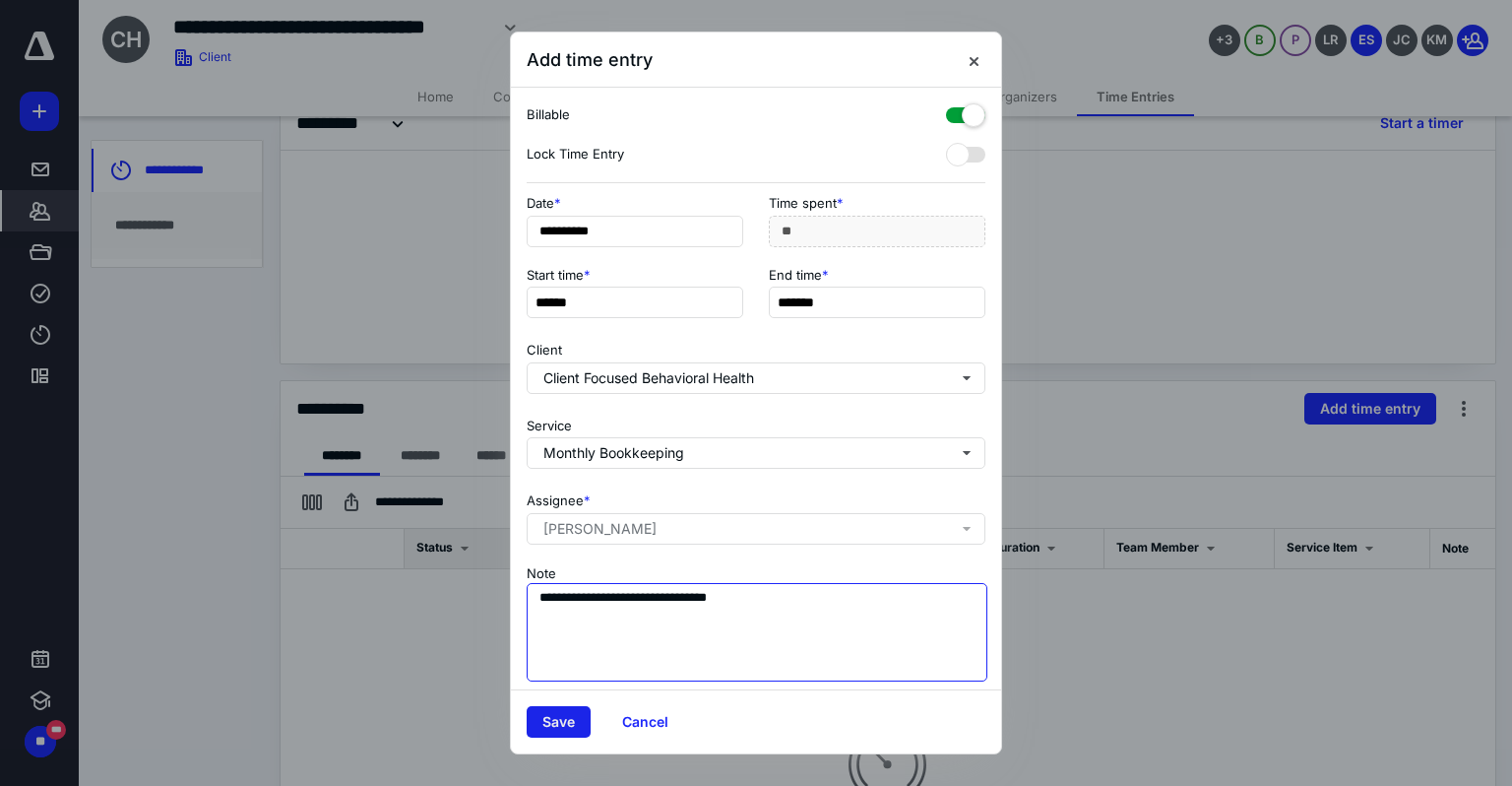 type on "**********" 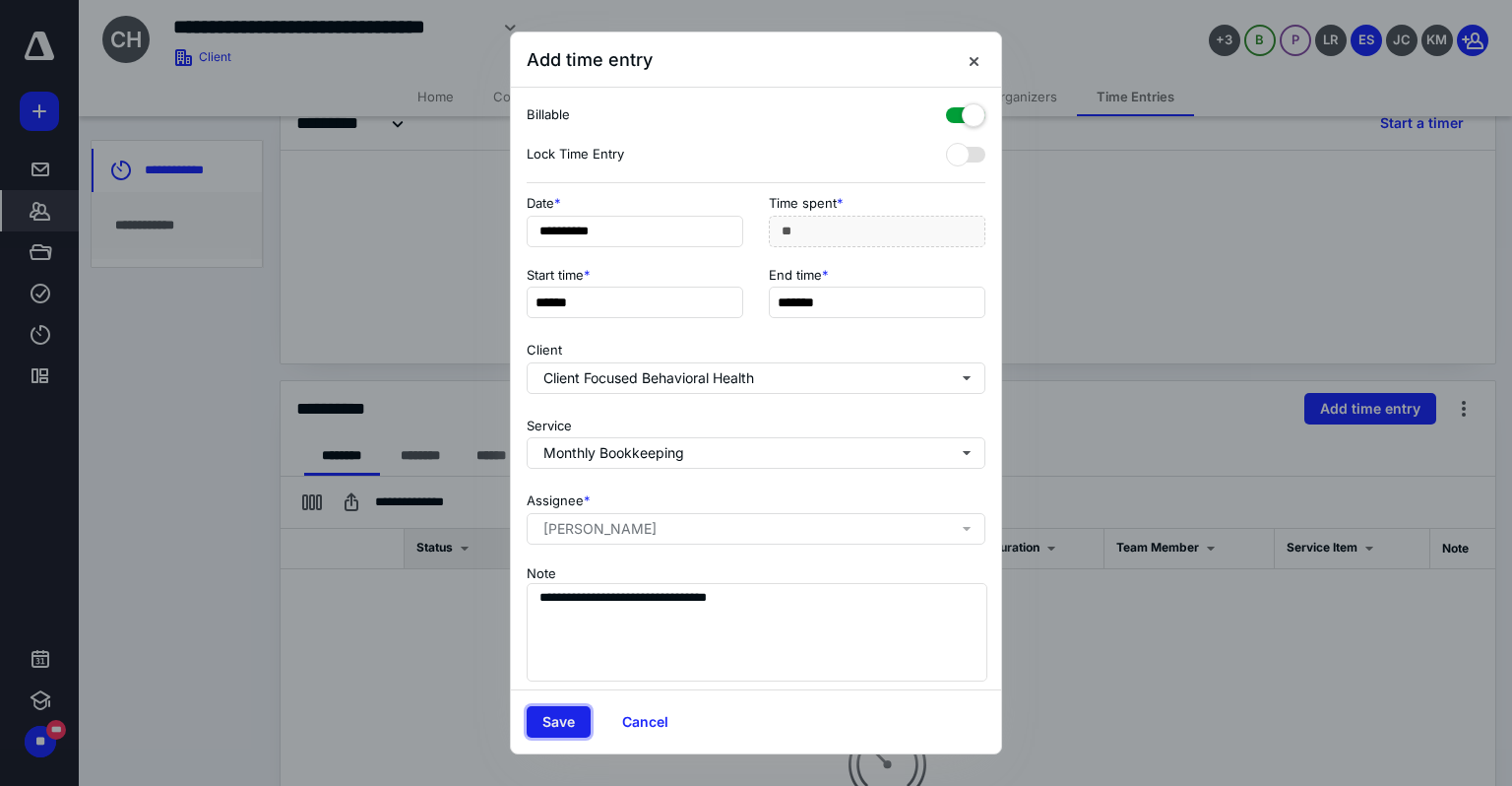 click on "Save" at bounding box center [558, 722] 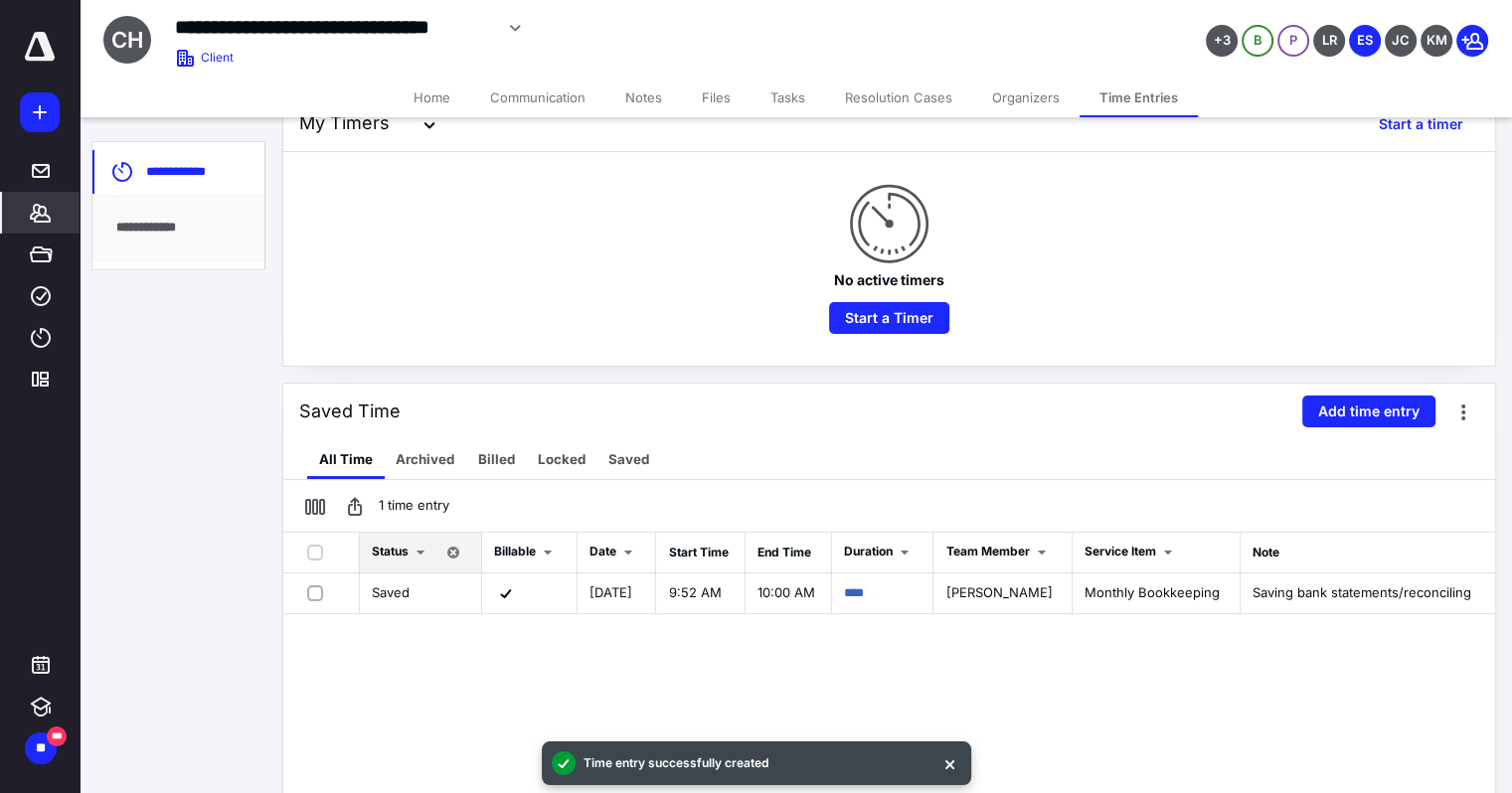 scroll, scrollTop: 0, scrollLeft: 0, axis: both 